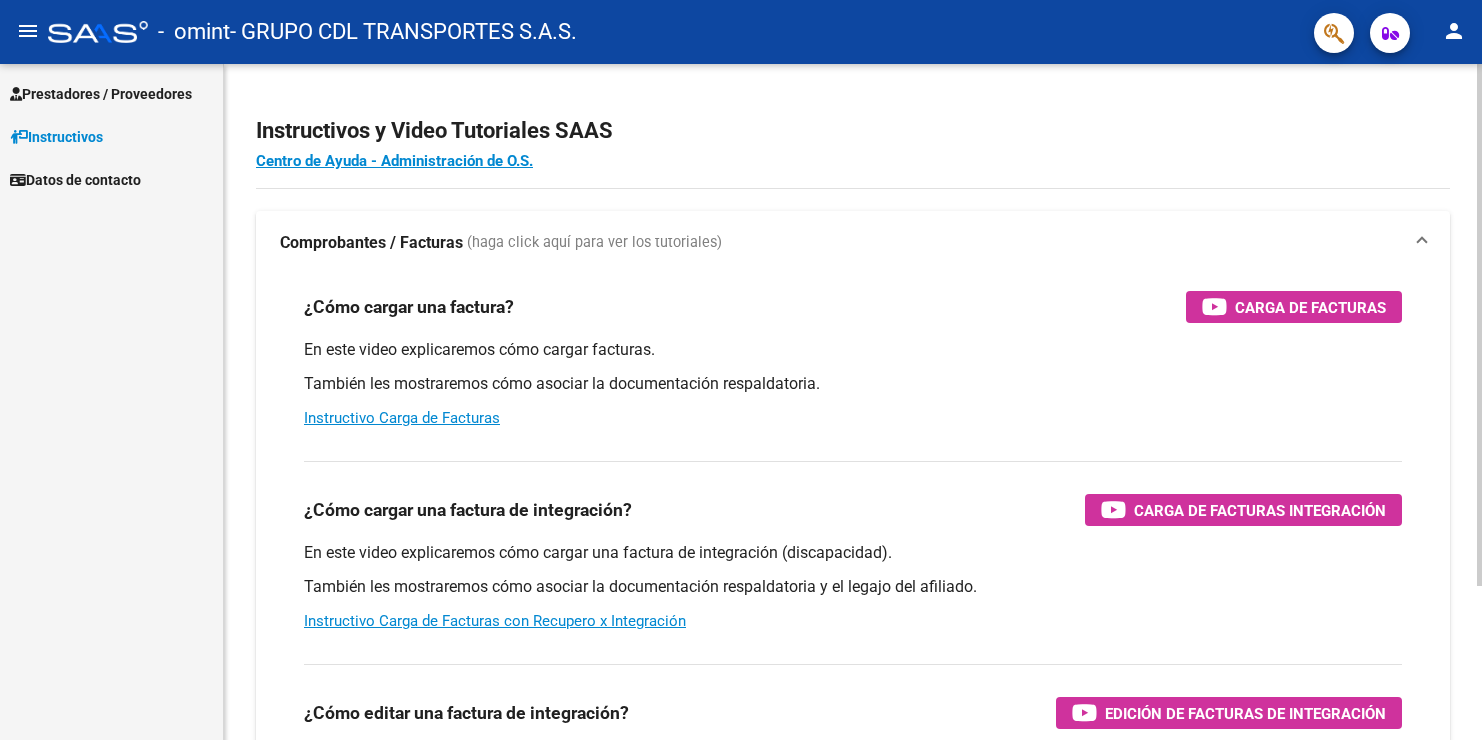 scroll, scrollTop: 0, scrollLeft: 0, axis: both 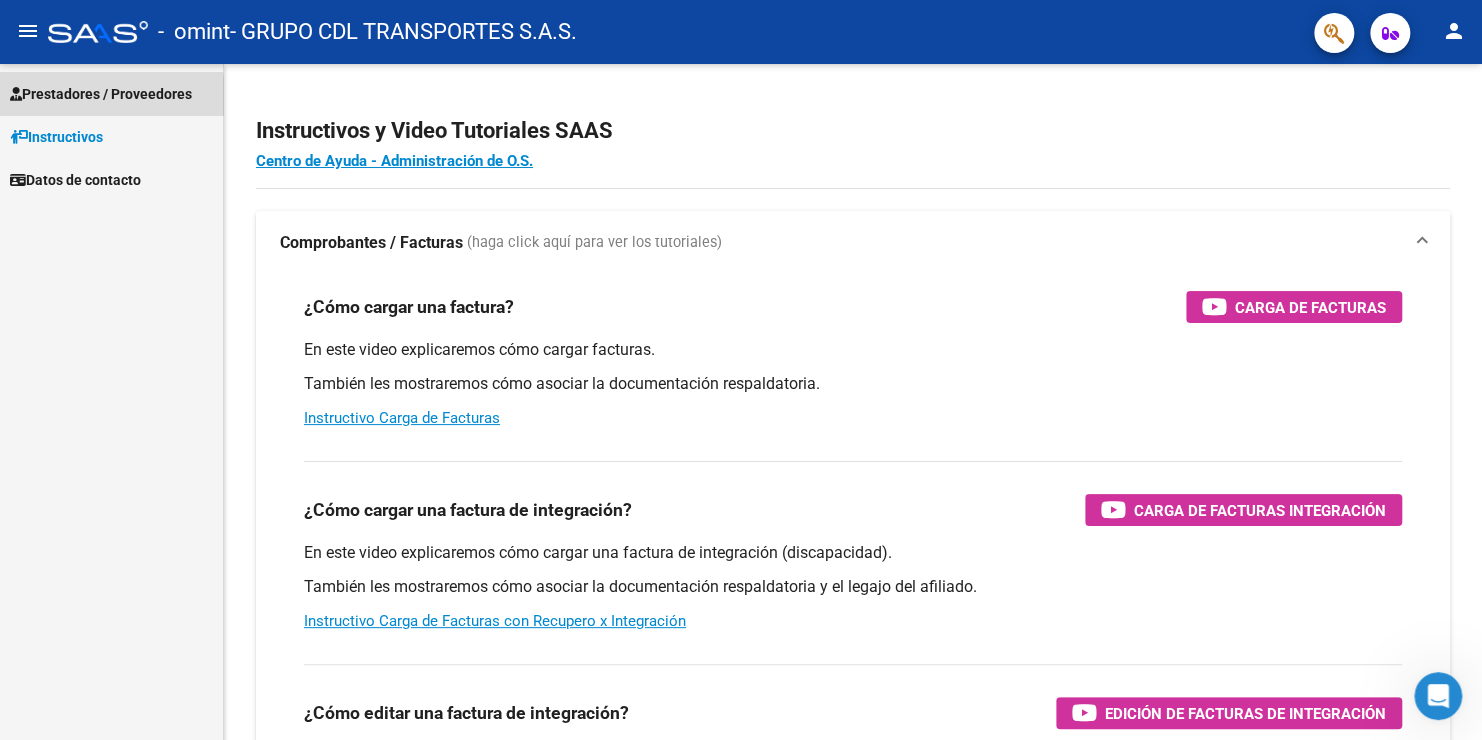 click on "Prestadores / Proveedores" at bounding box center [101, 94] 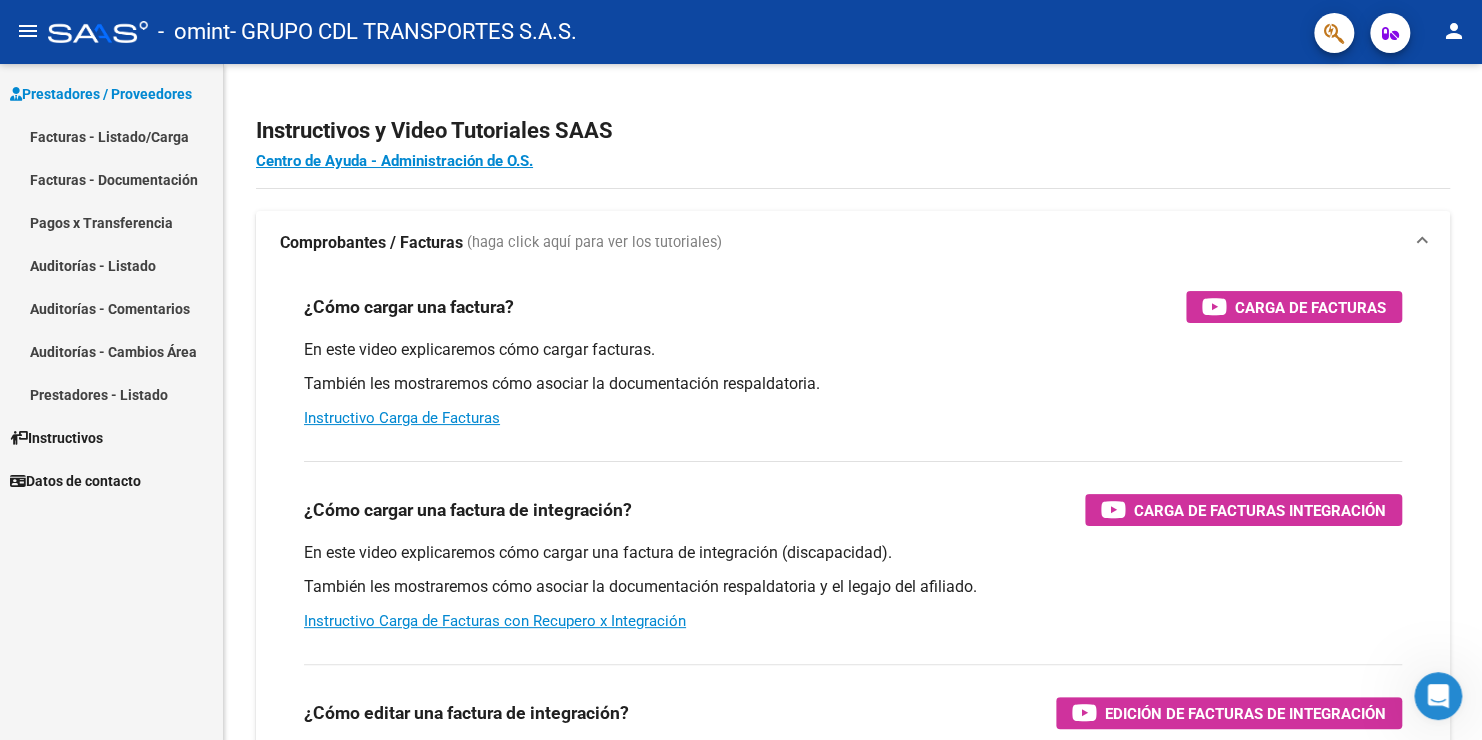 click on "Facturas - Listado/Carga" at bounding box center (111, 136) 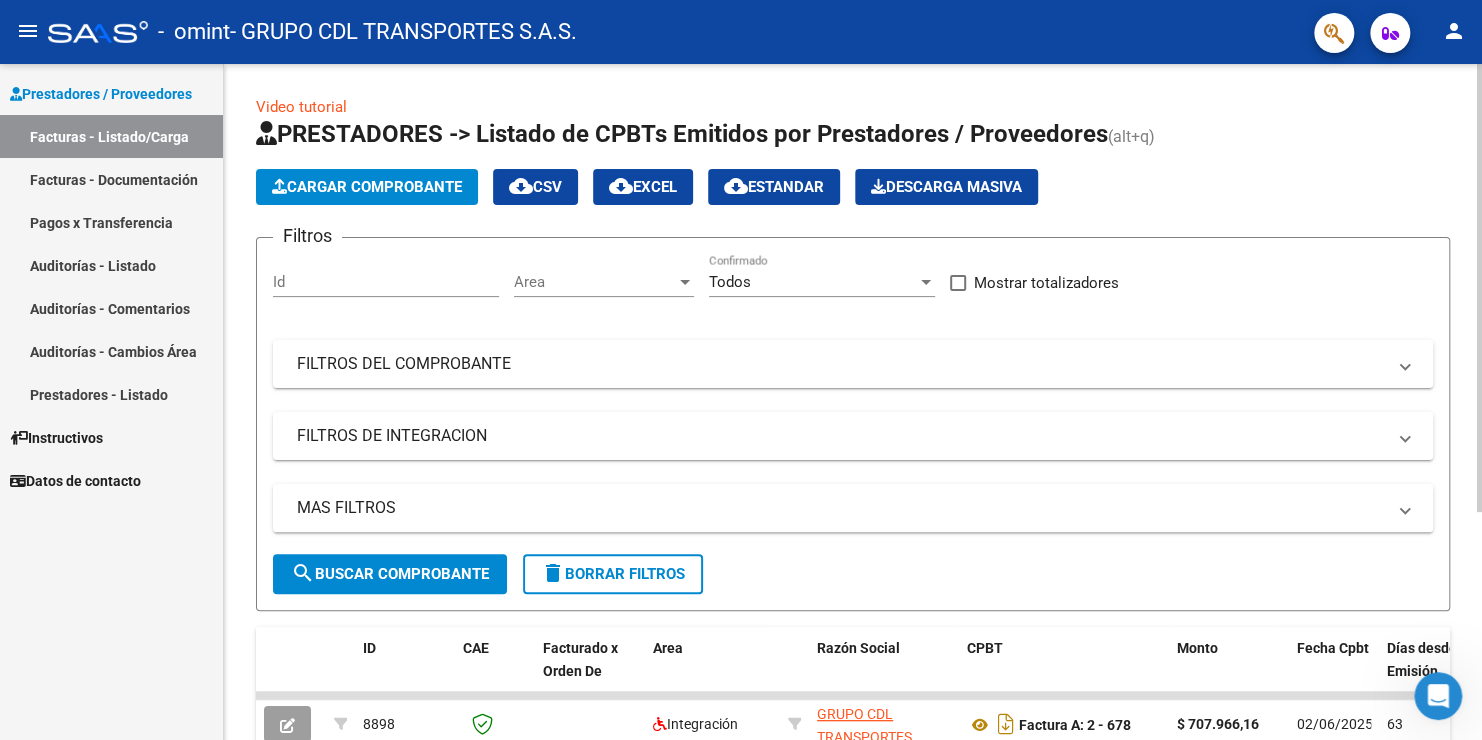 click on "Cargar Comprobante" 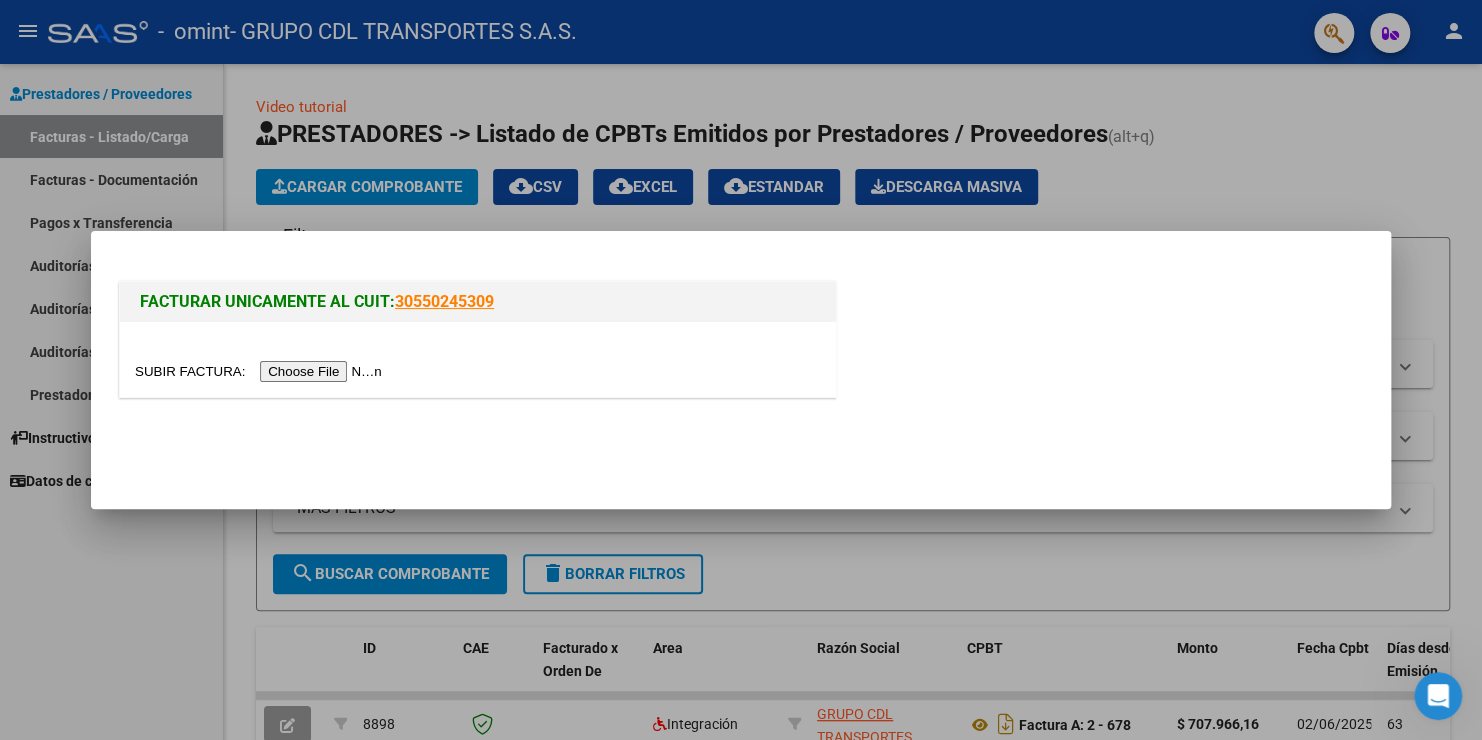 click at bounding box center (261, 371) 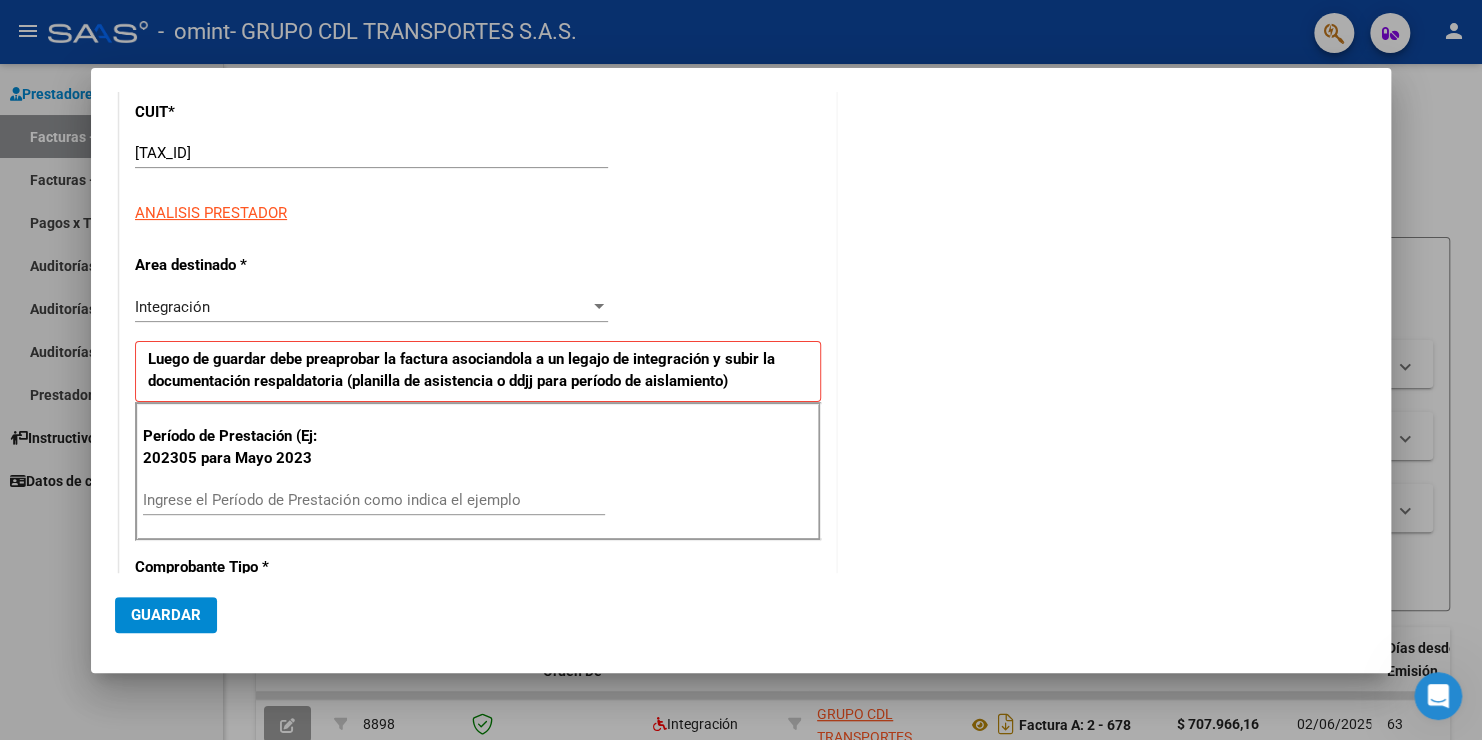 scroll, scrollTop: 200, scrollLeft: 0, axis: vertical 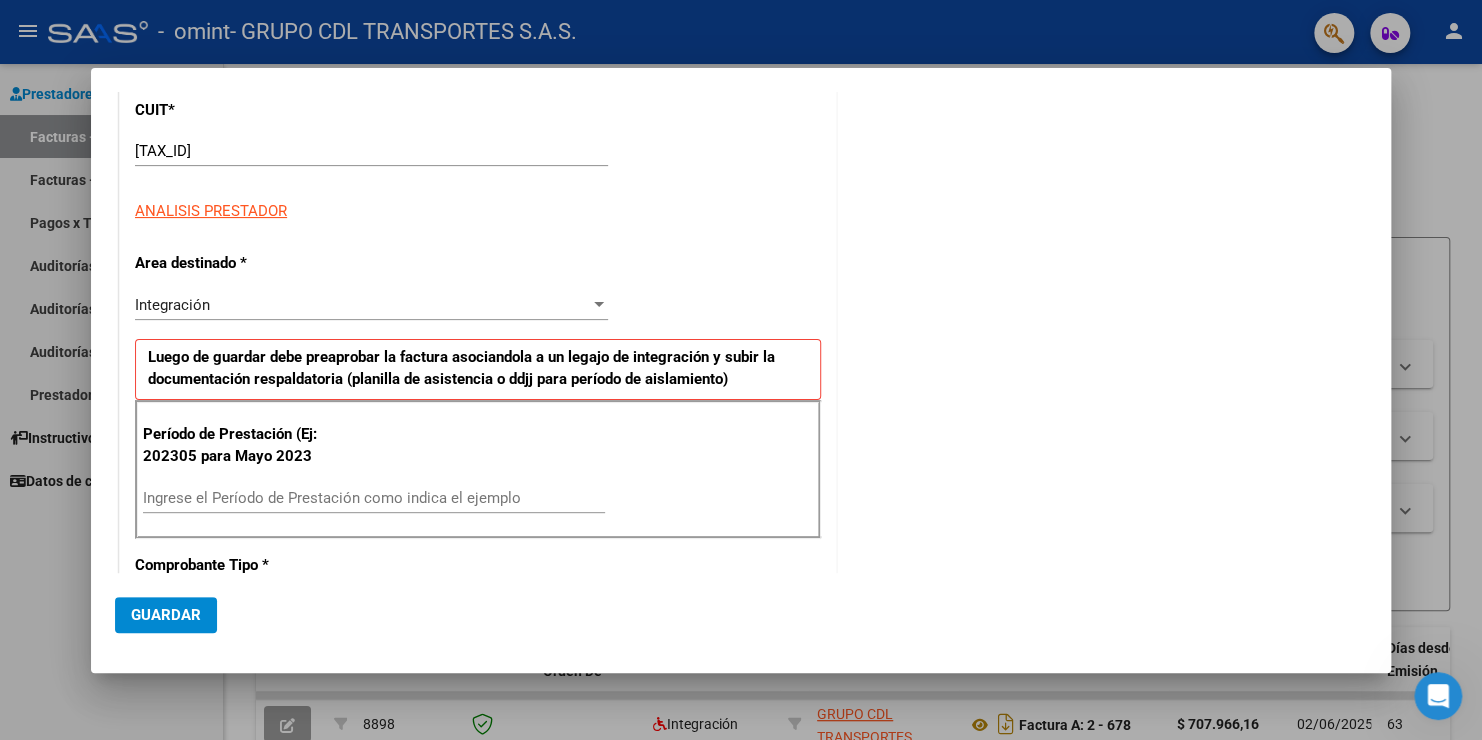 click on "Ingrese el Período de Prestación como indica el ejemplo" at bounding box center [374, 498] 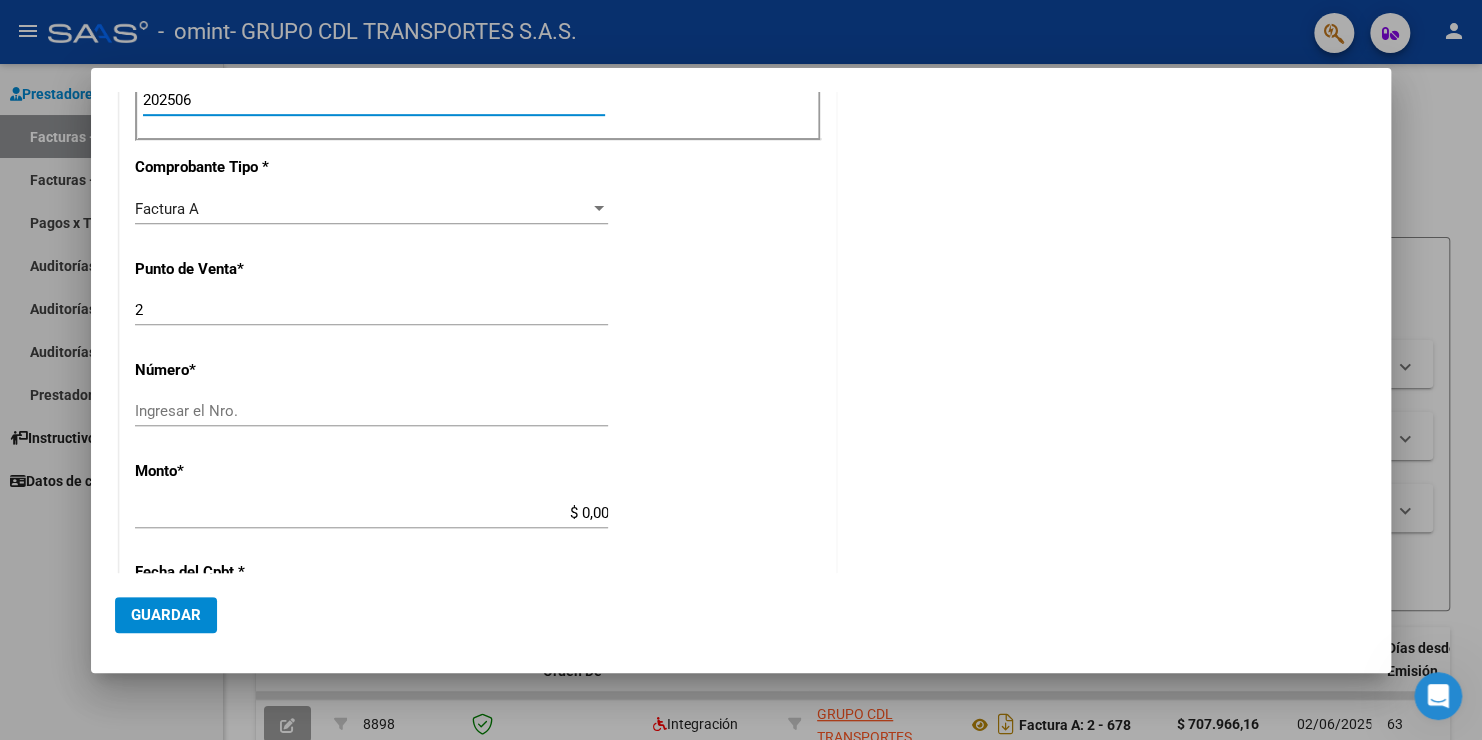 scroll, scrollTop: 600, scrollLeft: 0, axis: vertical 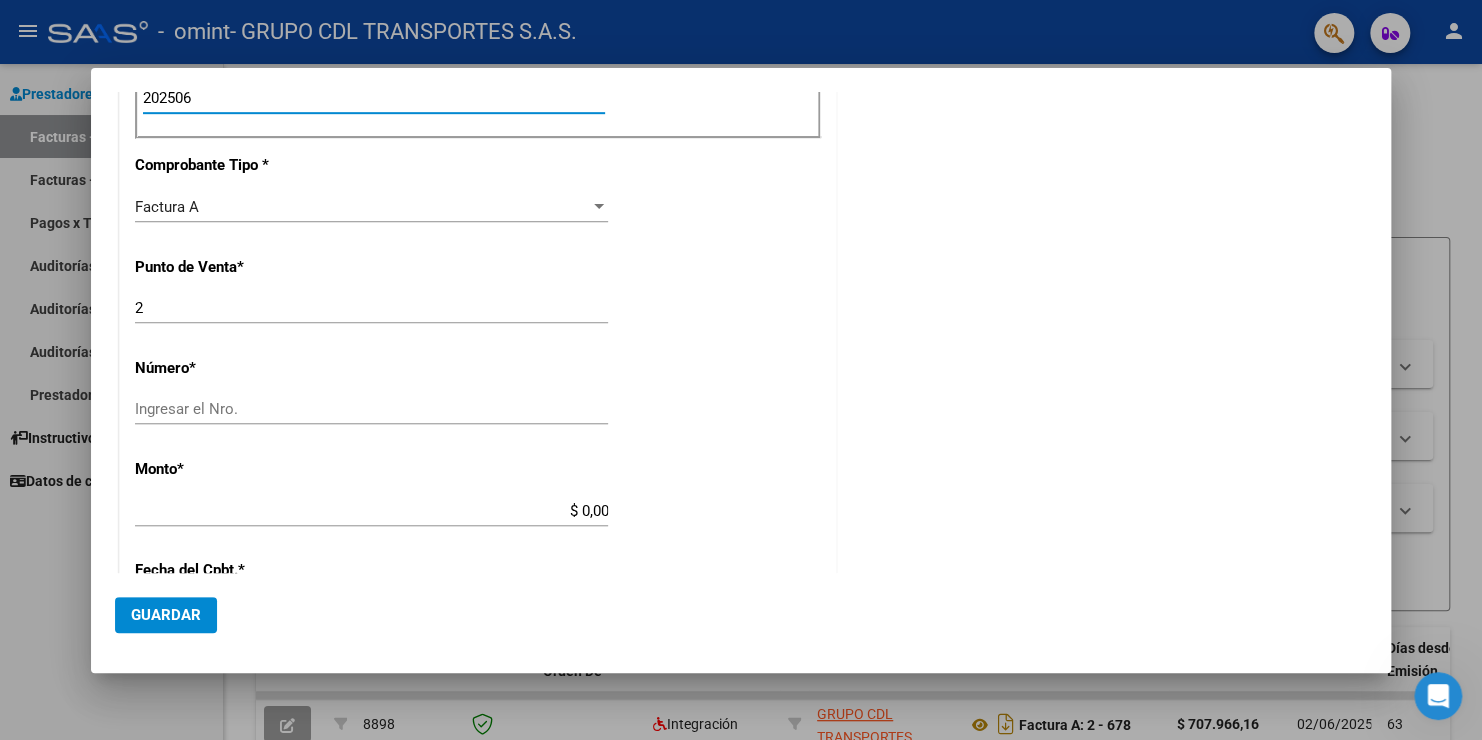 type on "202506" 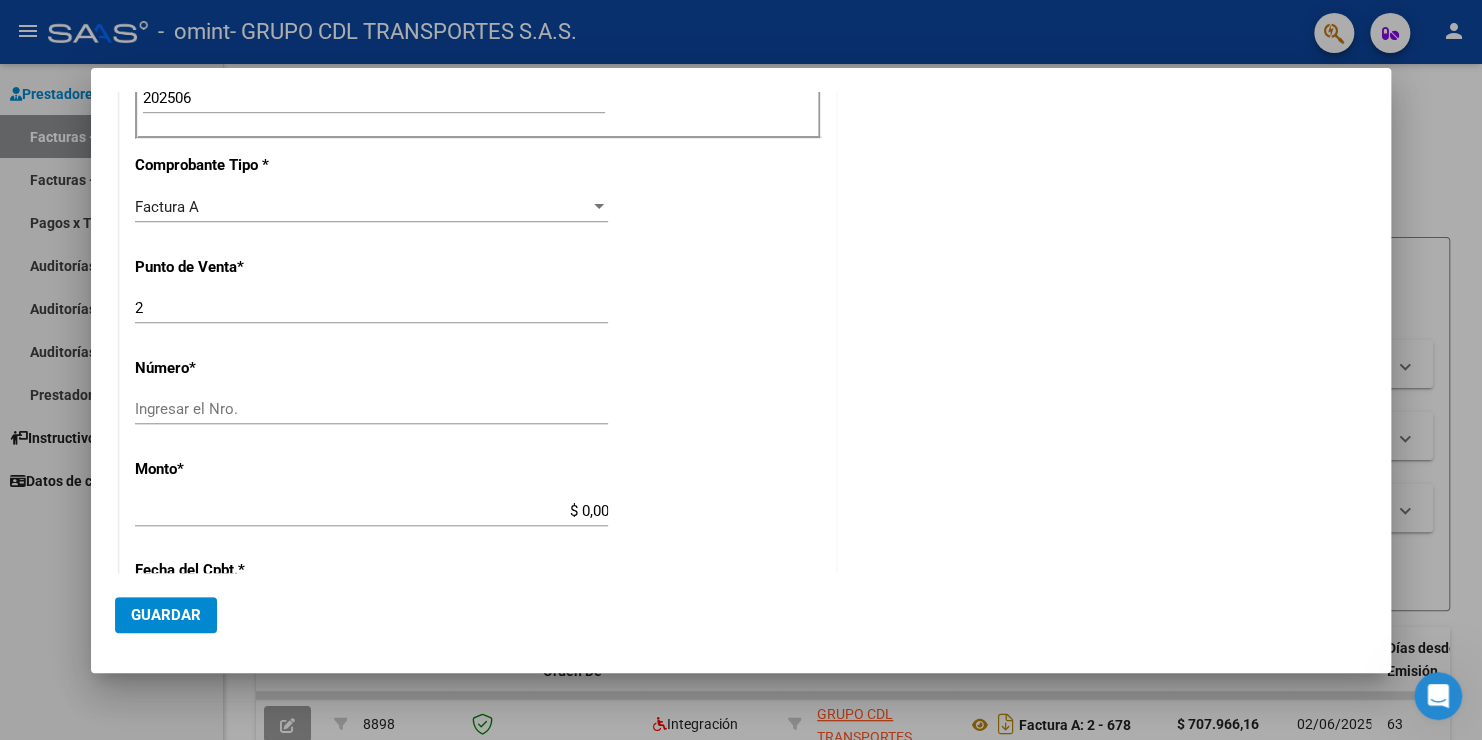 click on "COMENTARIOS Comentarios del Prestador / Gerenciador:" at bounding box center (1104, 327) 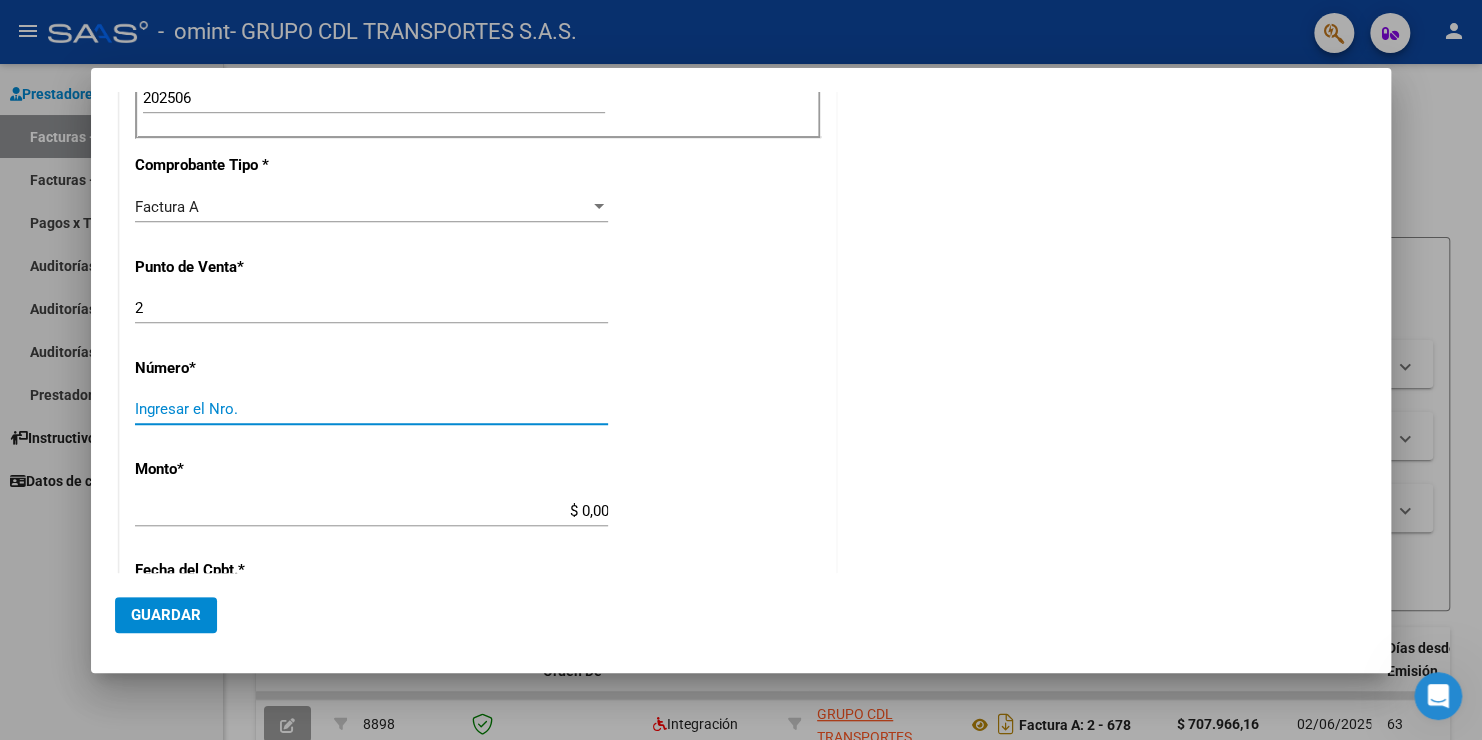 click on "Ingresar el Nro." at bounding box center [371, 409] 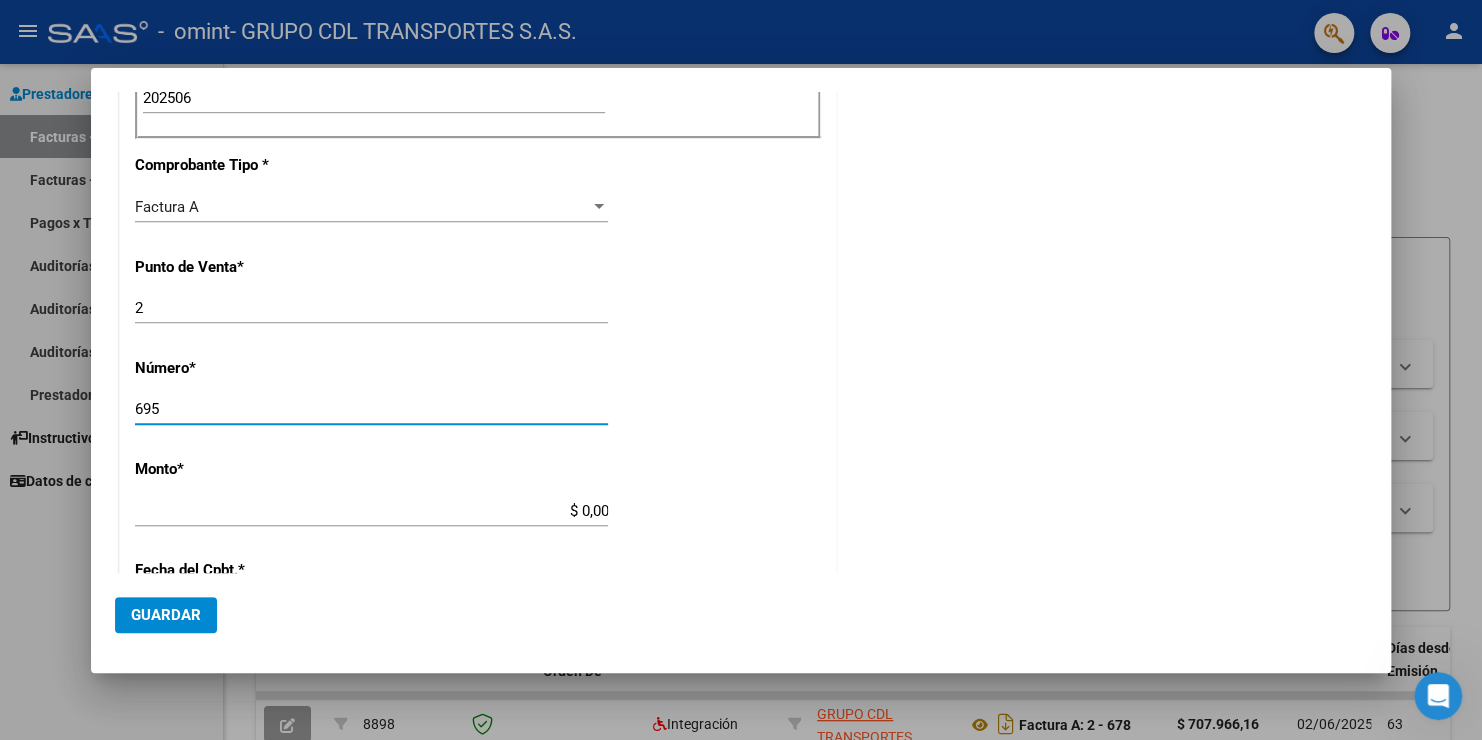 type on "695" 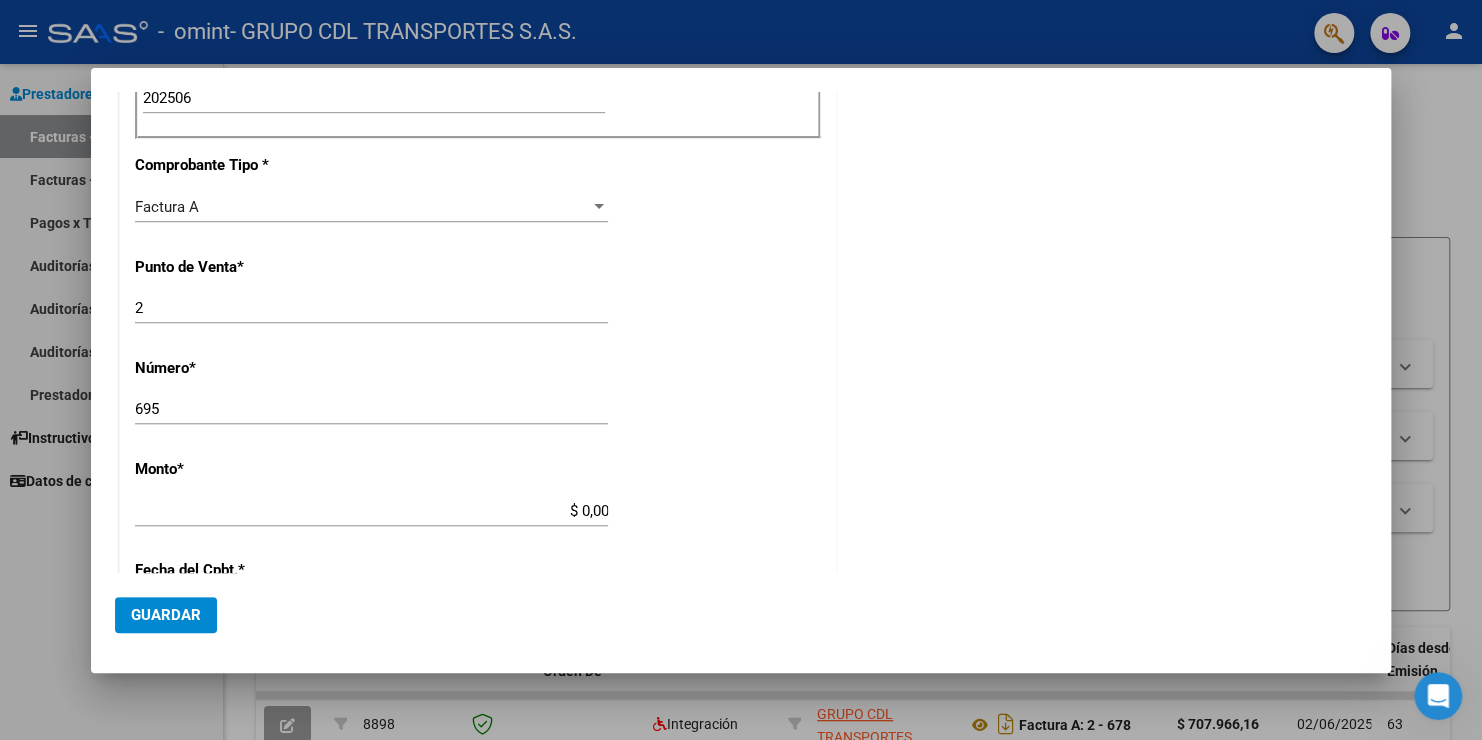 click on "CUIT  *   [TAX_ID] Ingresar CUIT  ANALISIS PRESTADOR  Area destinado * Integración Seleccionar Area Luego de guardar debe preaprobar la factura asociandola a un legajo de integración y subir la documentación respaldatoria (planilla de asistencia o ddjj para período de aislamiento)  Período de Prestación (Ej: 202305 para Mayo 2023    202506 Ingrese el Período de Prestación como indica el ejemplo   Comprobante Tipo * Factura A Seleccionar Tipo Punto de Venta  *   2 Ingresar el Nro.  Número  *   695 Ingresar el Nro.  Monto  *   $ 0,00 Ingresar el monto  Fecha del Cpbt.  *   Ingresar la fecha  CAE / CAEA (no ingrese CAI)    Ingresar el CAE o CAEA (no ingrese CAI)  Fecha de Vencimiento    Ingresar la fecha  Ref. Externa    Ingresar la ref.  N° Liquidación    Ingresar el N° Liquidación" at bounding box center (478, 402) 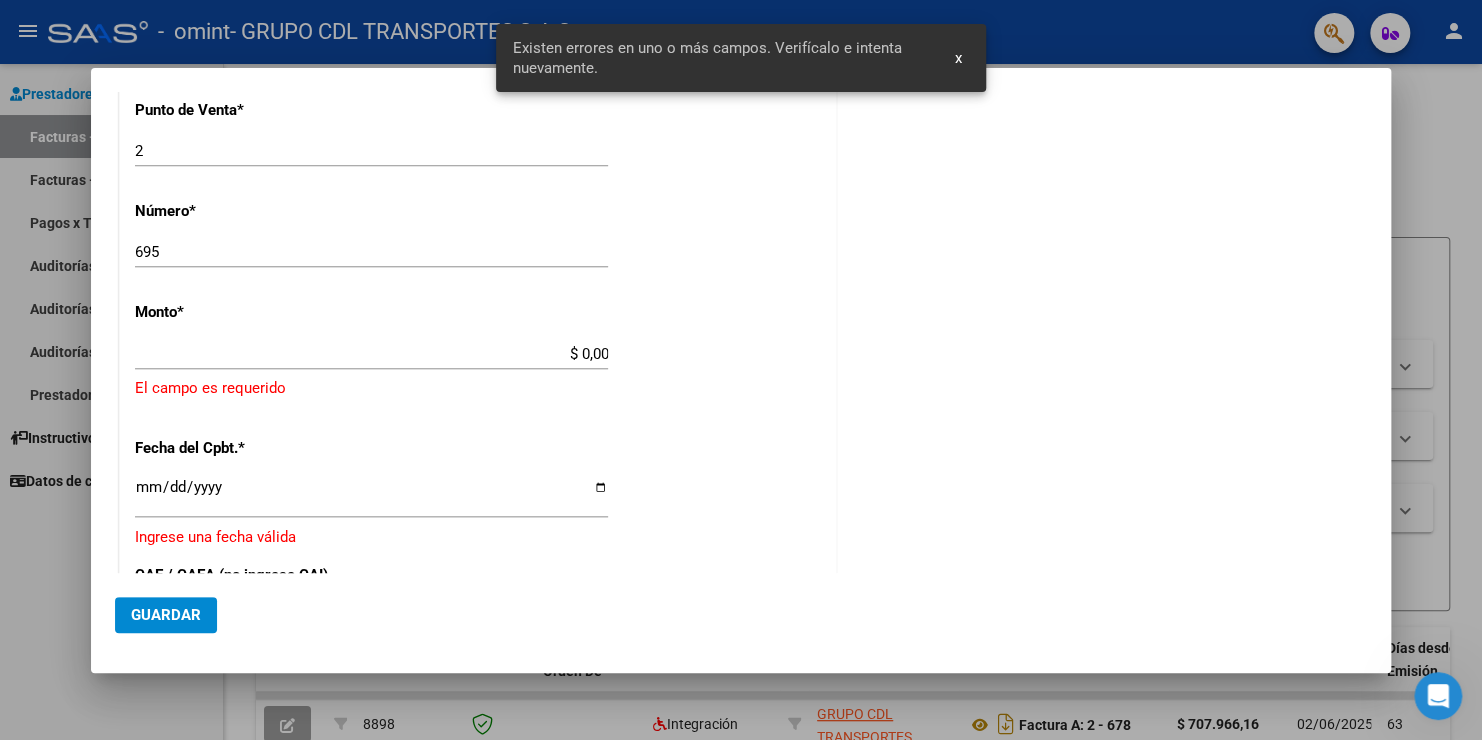 scroll, scrollTop: 767, scrollLeft: 0, axis: vertical 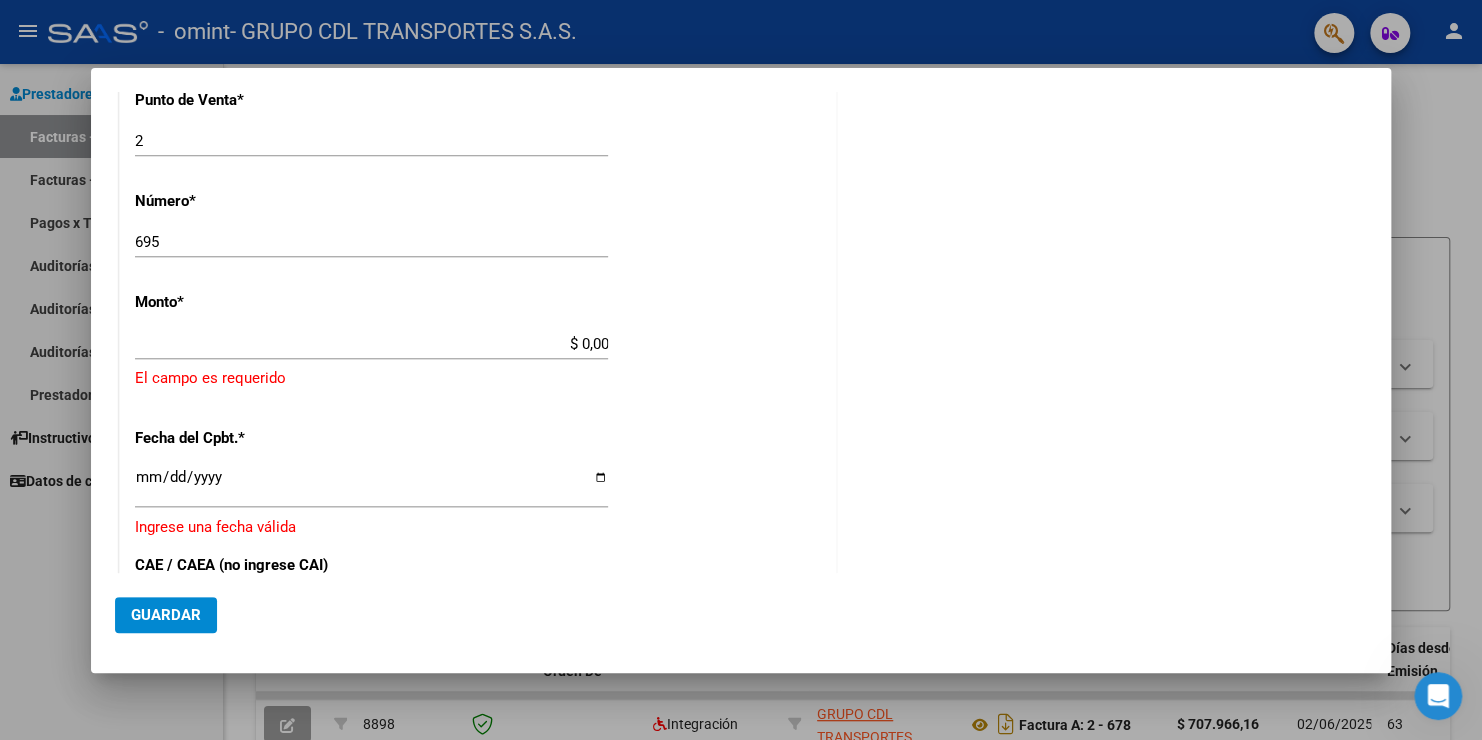 click on "$ 0,00" at bounding box center [371, 344] 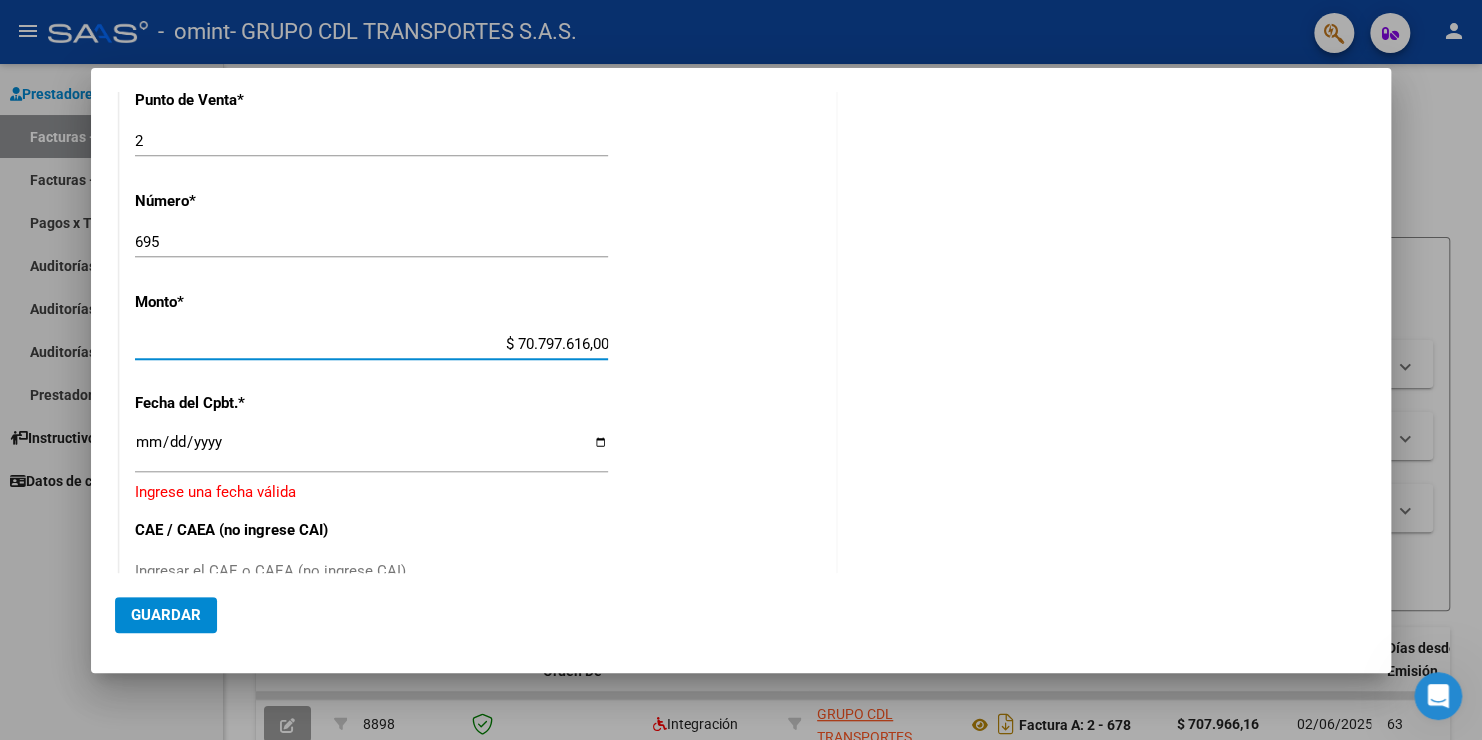 drag, startPoint x: 509, startPoint y: 343, endPoint x: 681, endPoint y: 341, distance: 172.01163 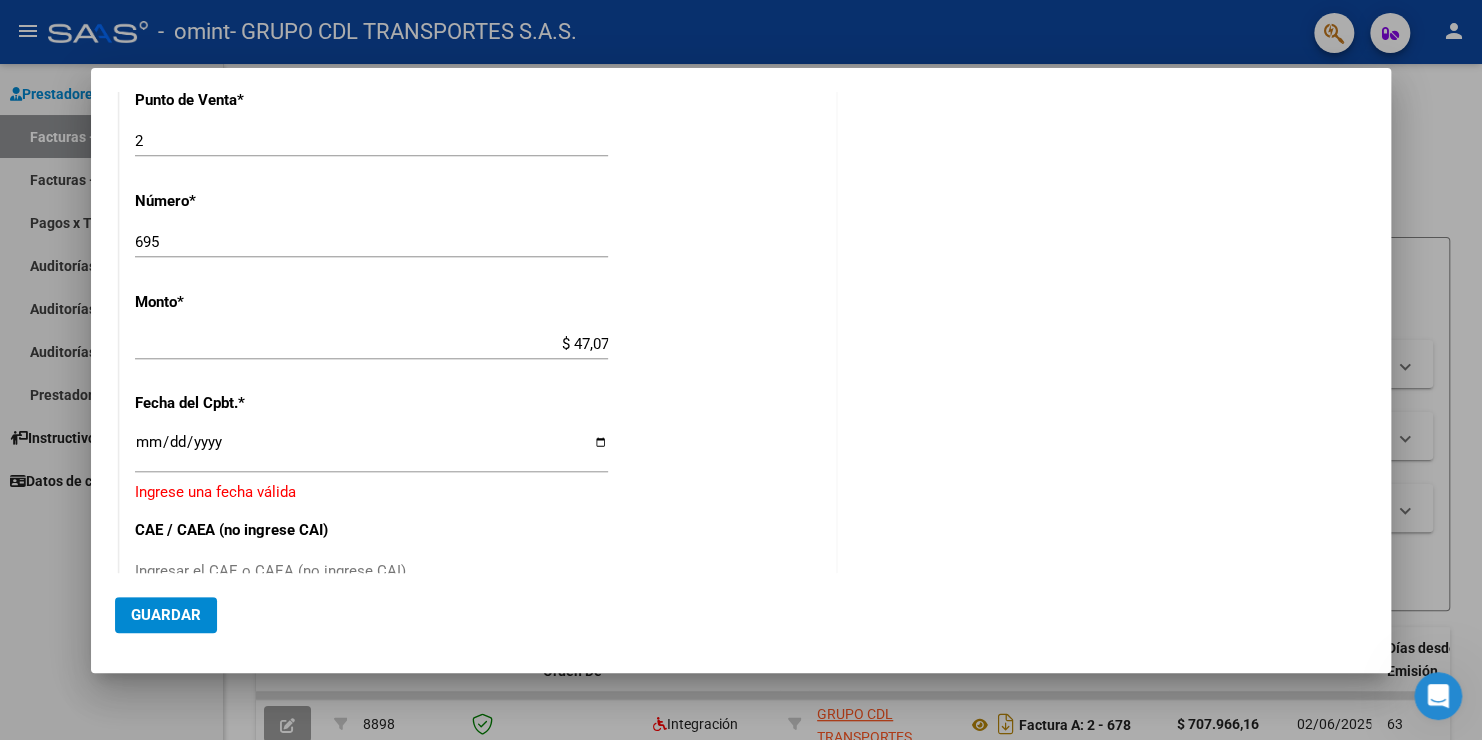 drag, startPoint x: 605, startPoint y: 333, endPoint x: 505, endPoint y: 331, distance: 100.02 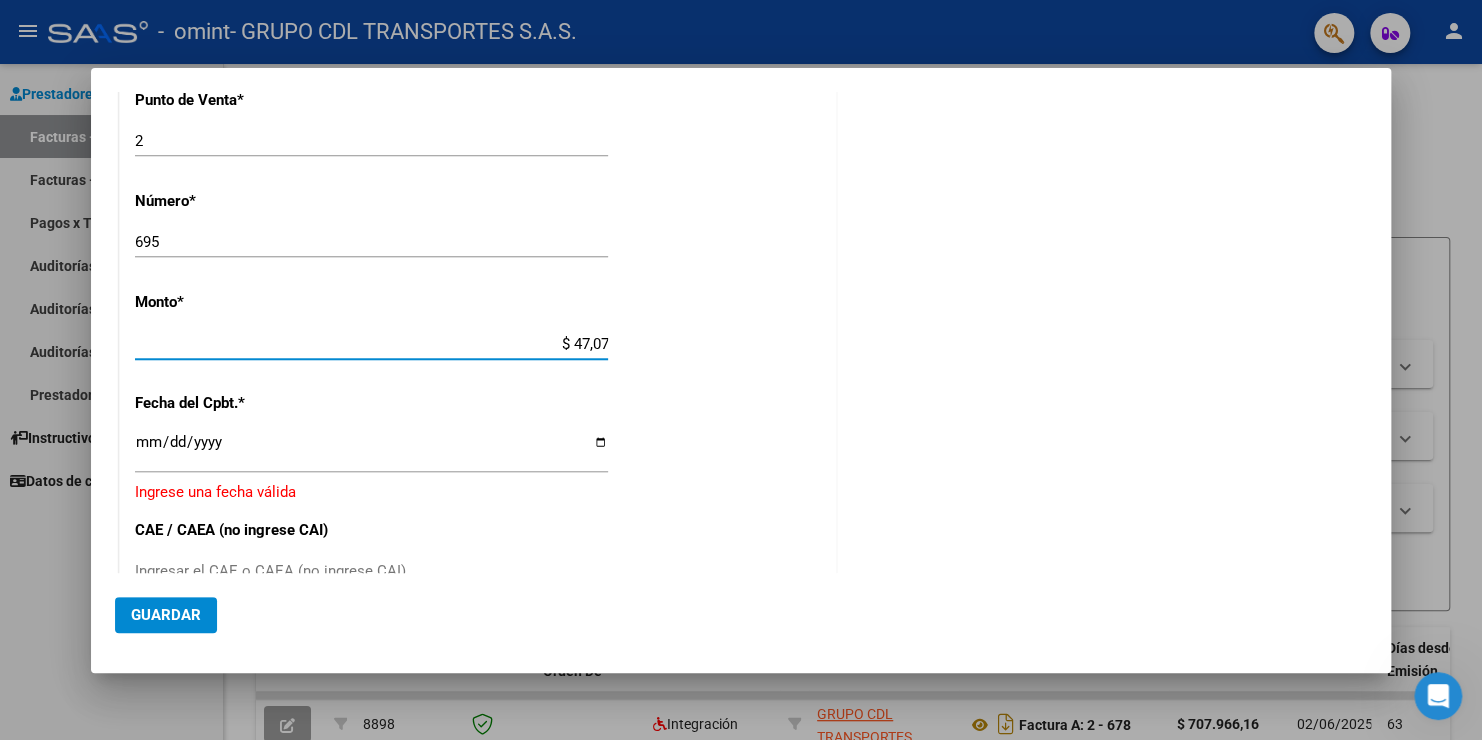 click on "$ 47,07" at bounding box center [371, 344] 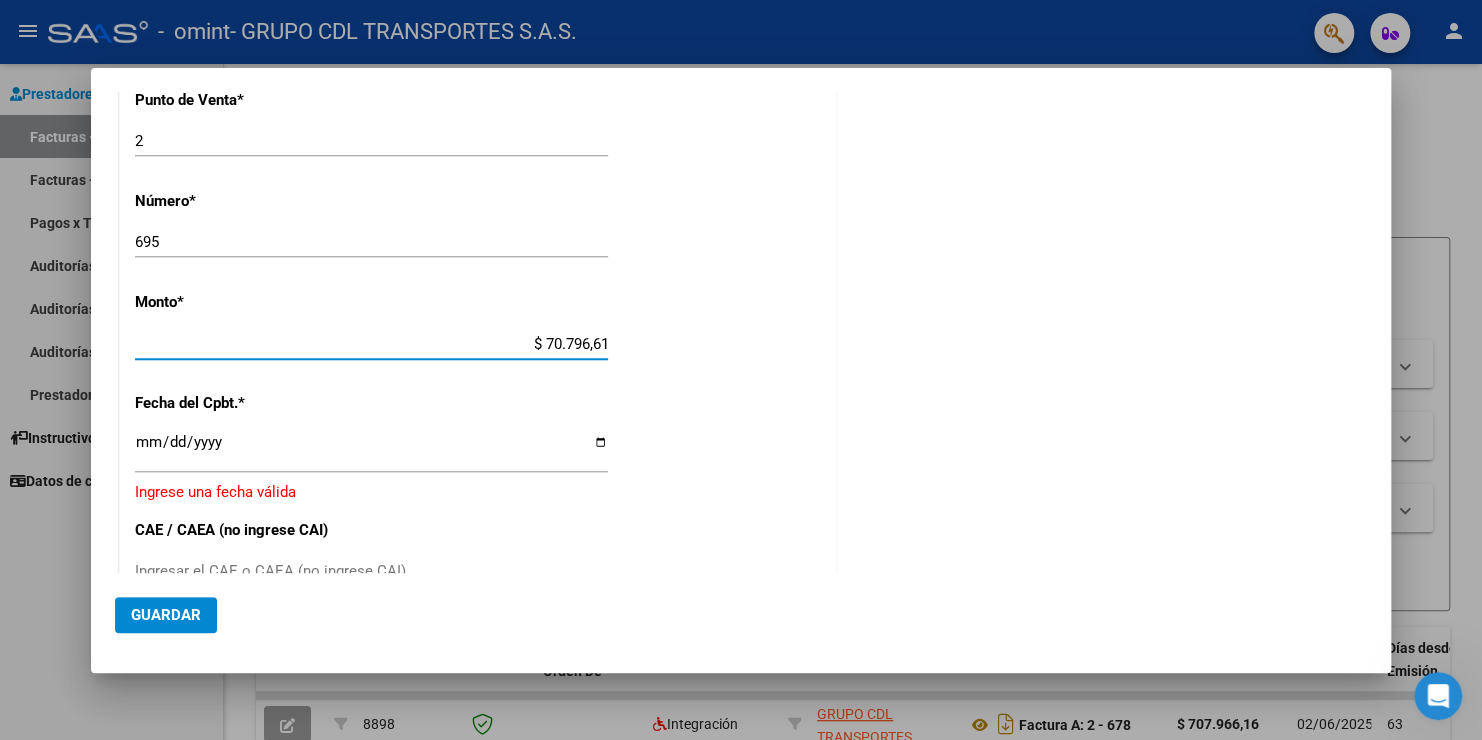 type on "$ 707.966,16" 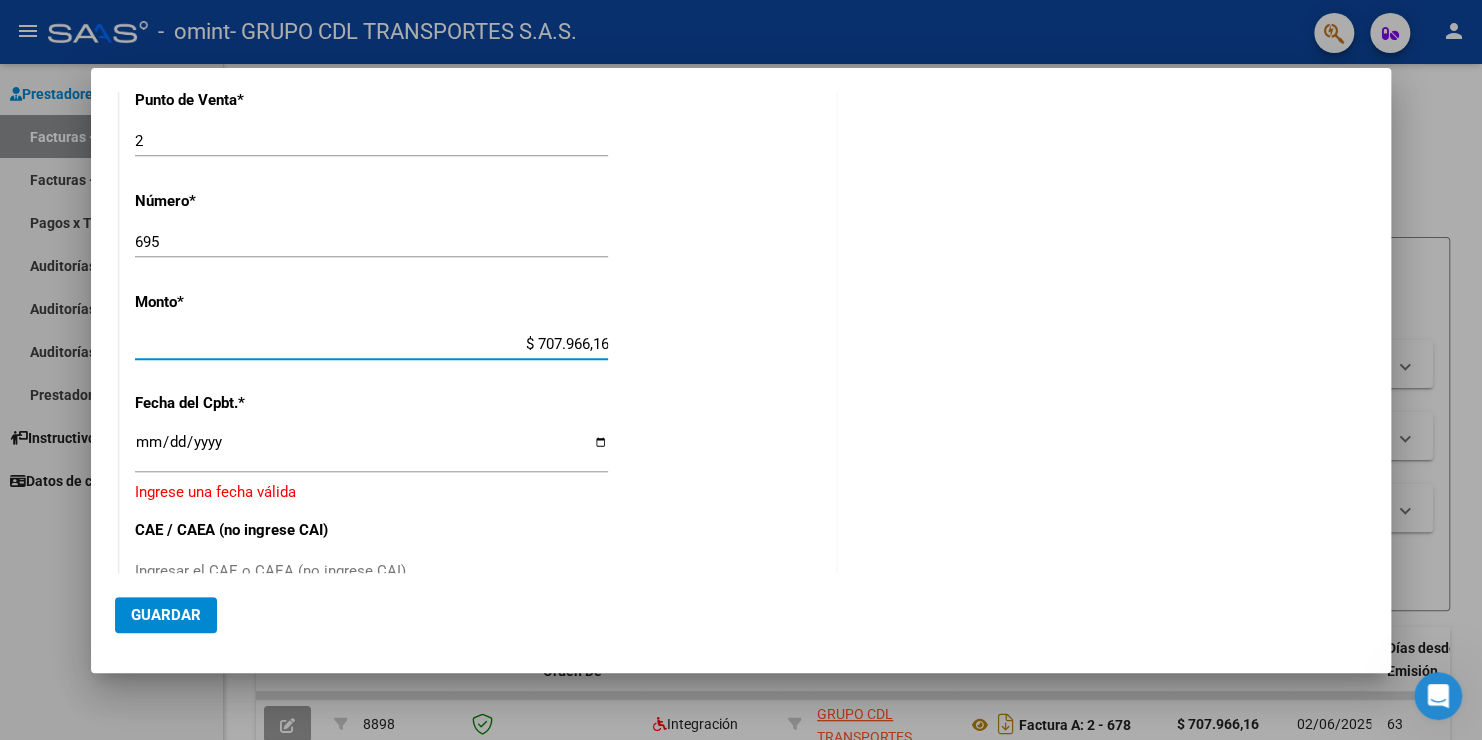 click on "Ingresar la fecha" at bounding box center [371, 450] 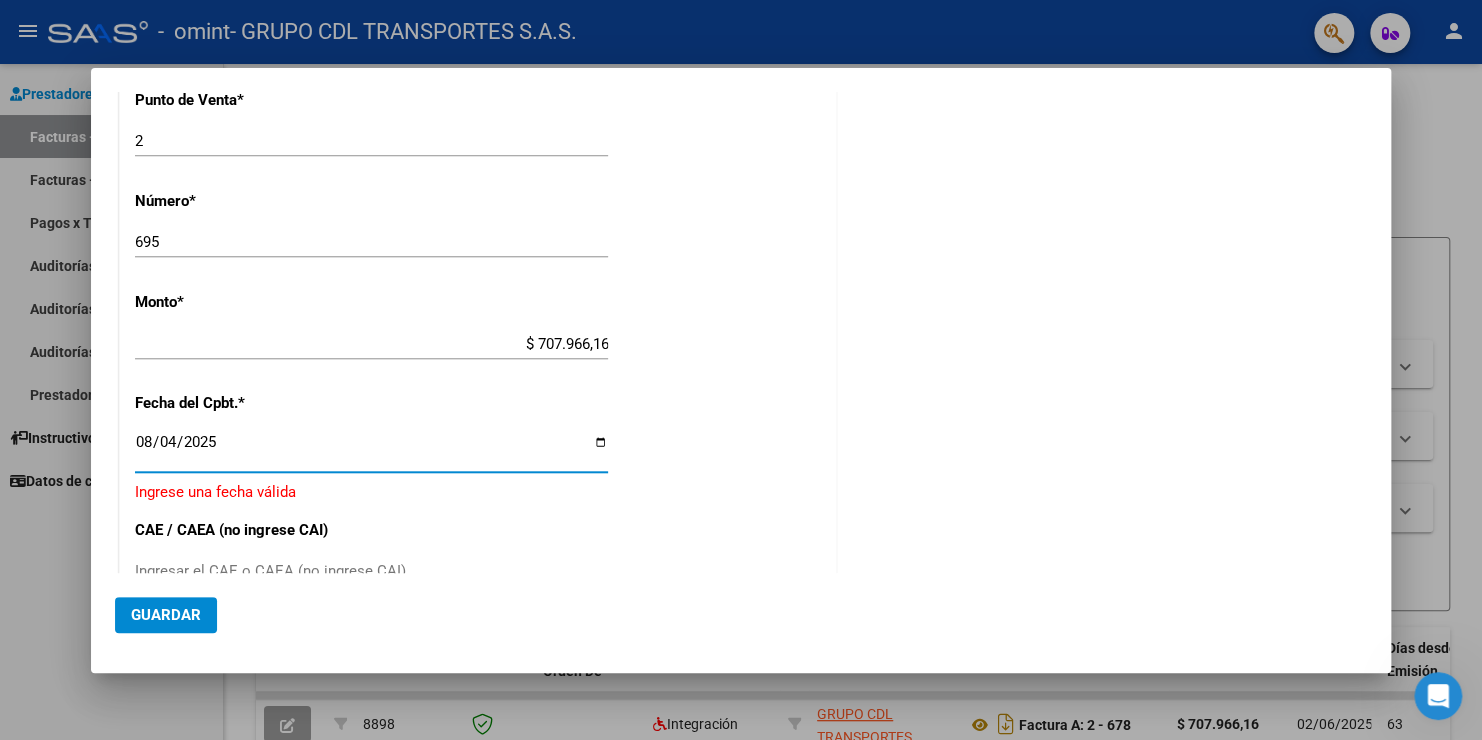 type on "2025-08-04" 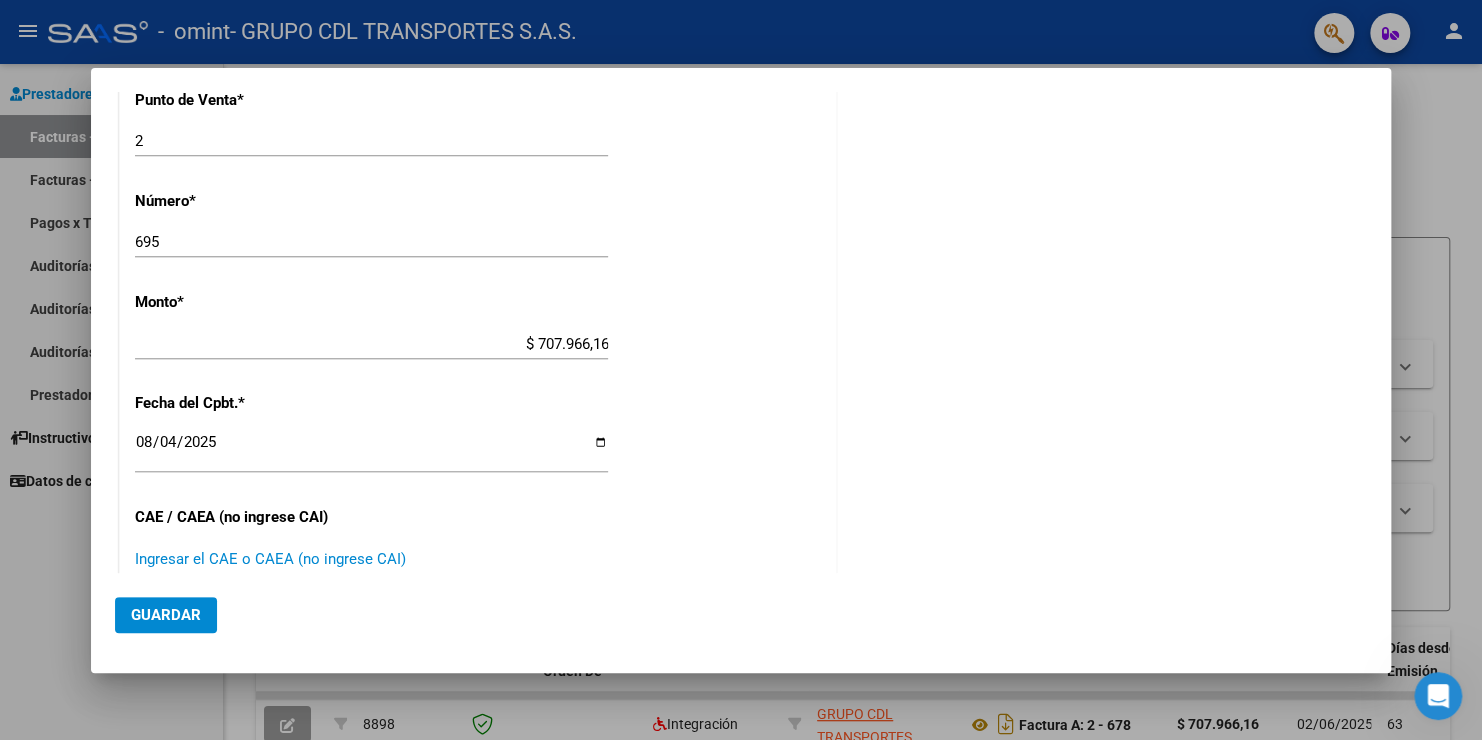 click on "Ingresar el CAE o CAEA (no ingrese CAI)" at bounding box center [371, 559] 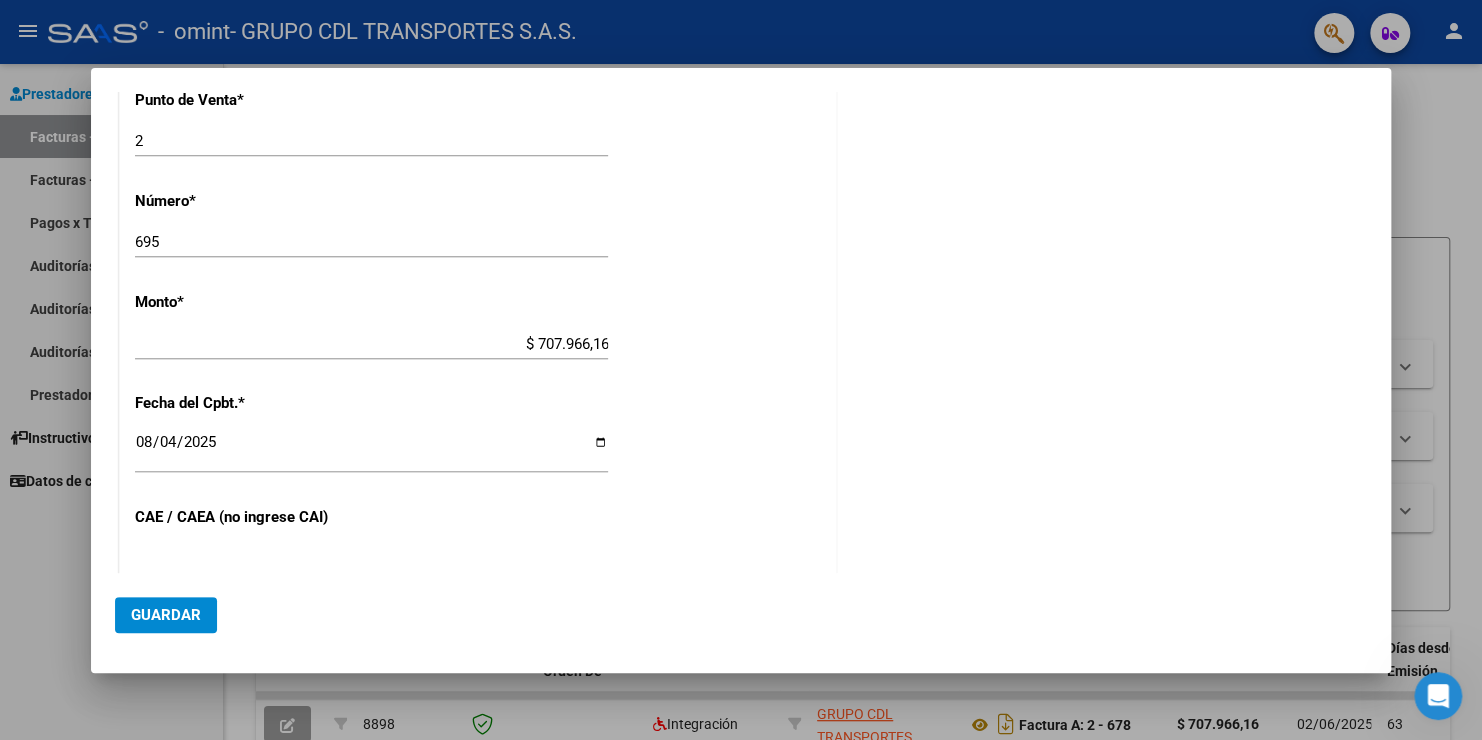 type on "[TAX_ID]" 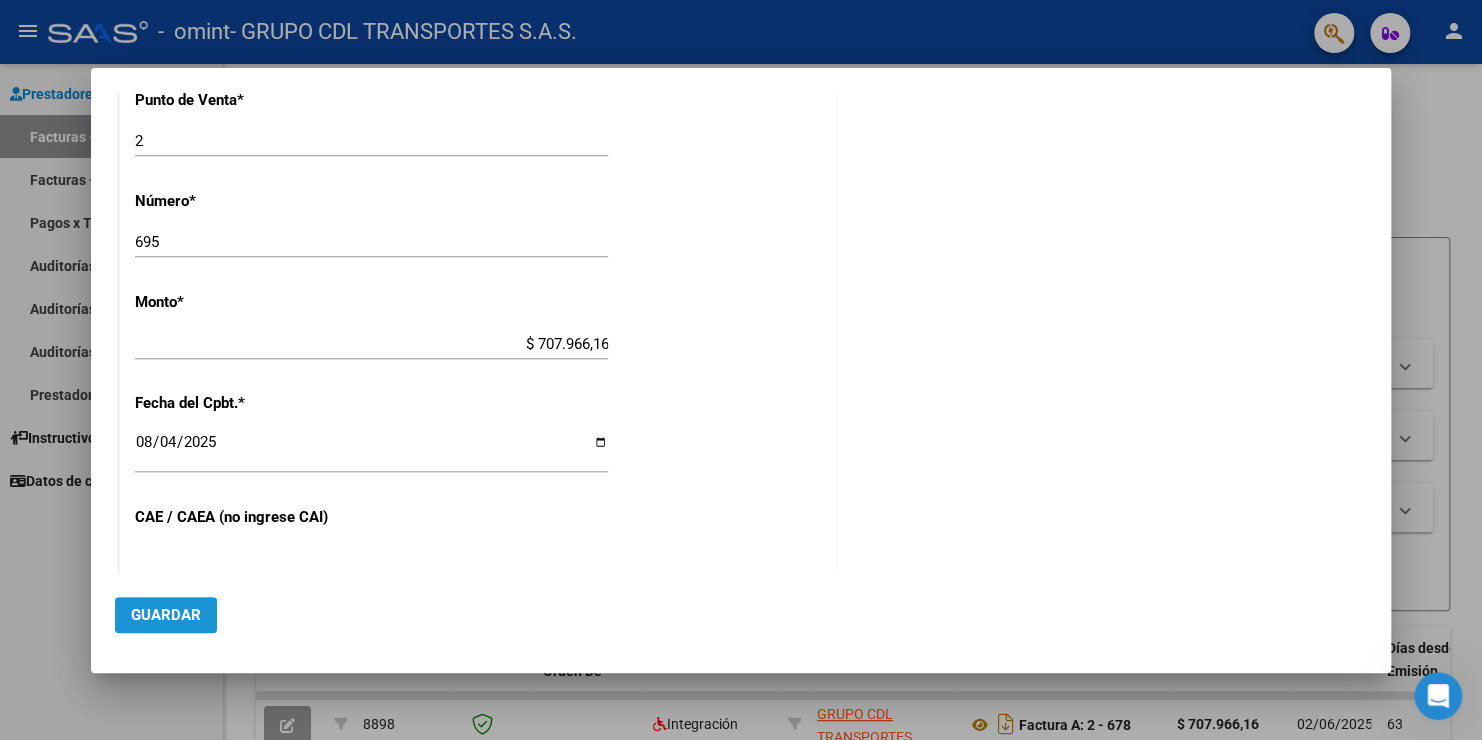 click on "Guardar" 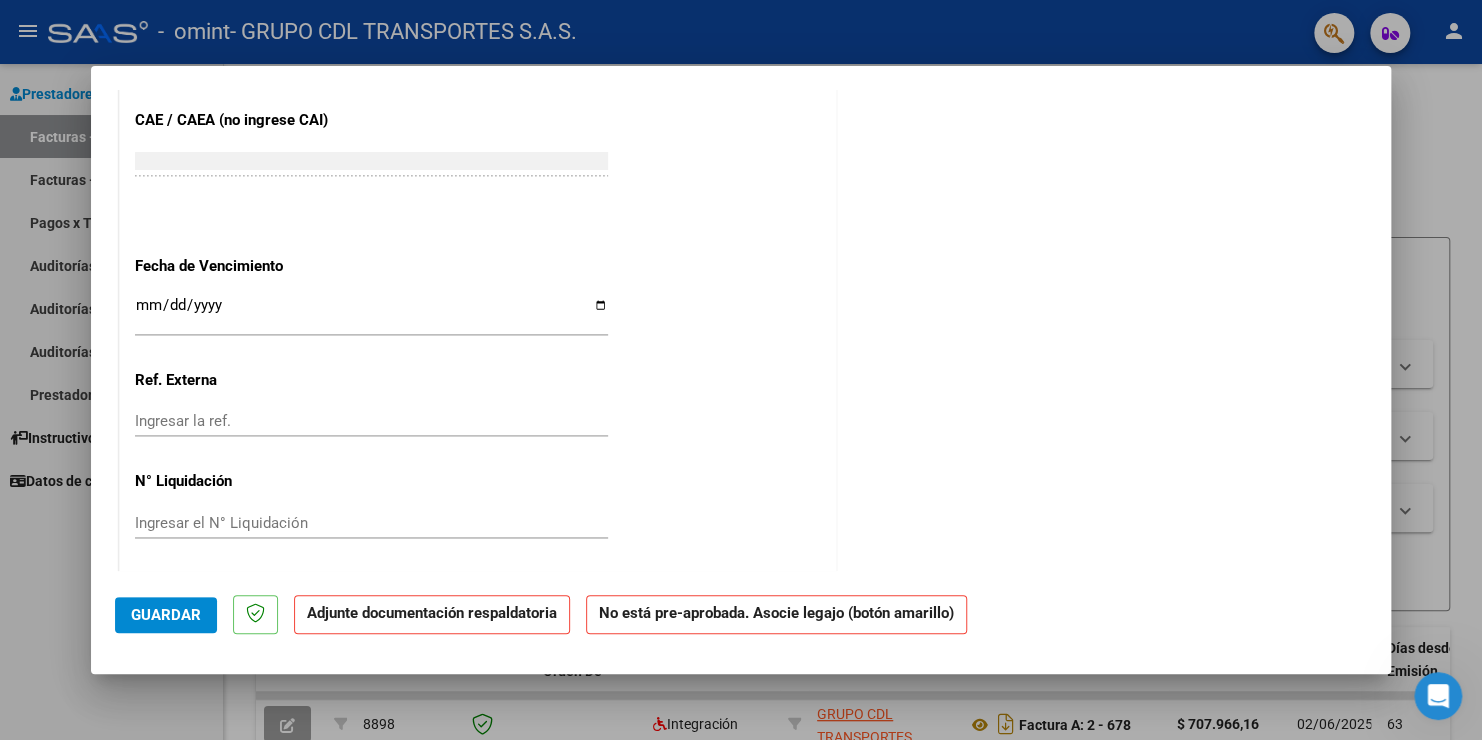 scroll, scrollTop: 1181, scrollLeft: 0, axis: vertical 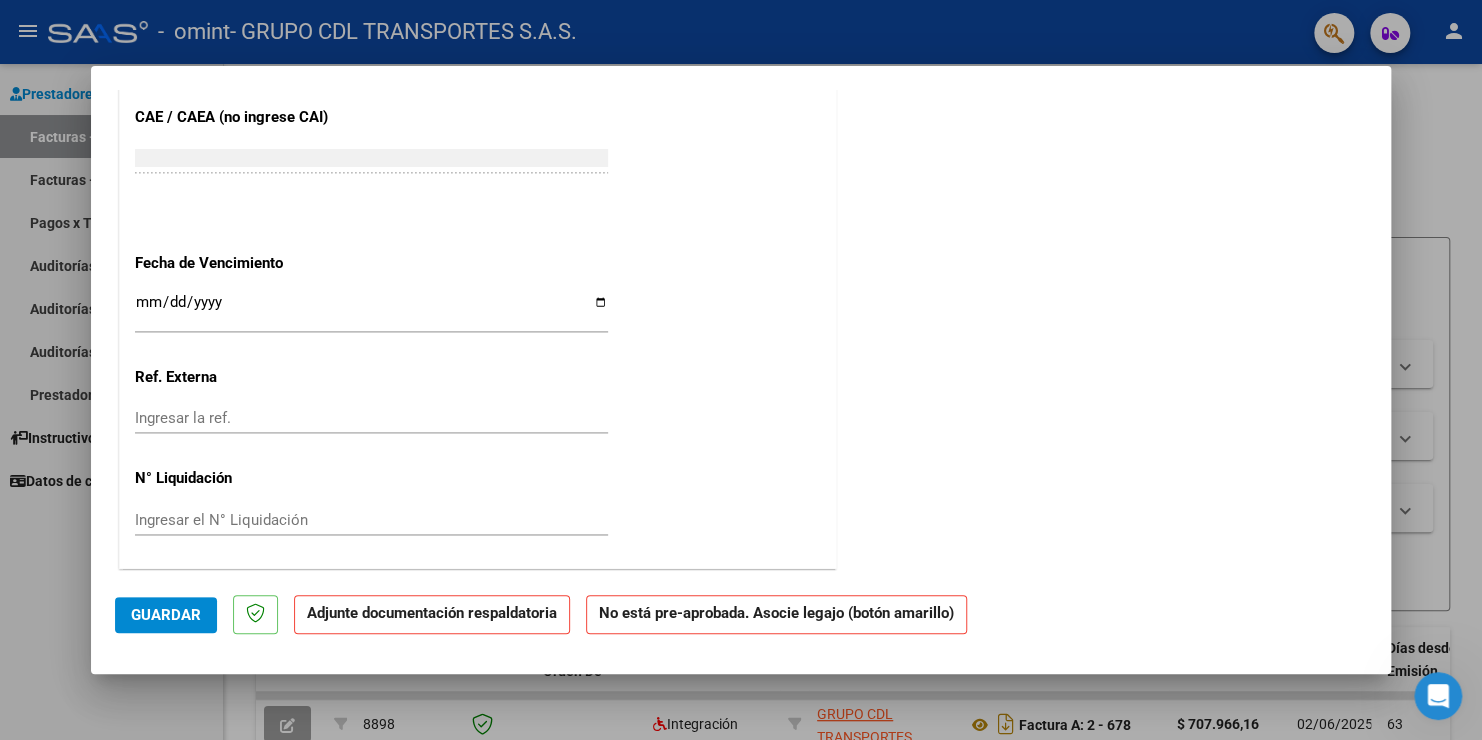 click on "Ingresar la fecha" at bounding box center (371, 310) 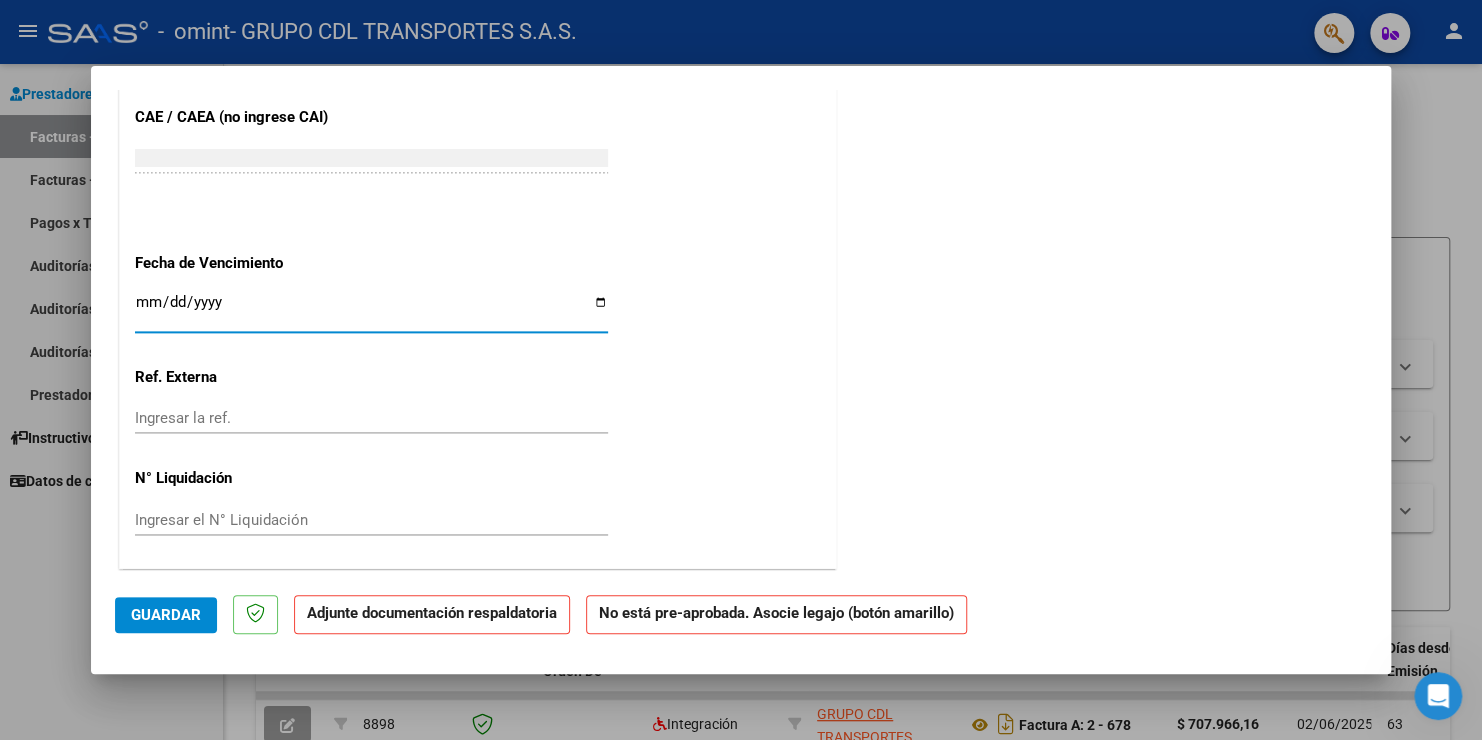 click on "Ingresar la fecha" at bounding box center [371, 310] 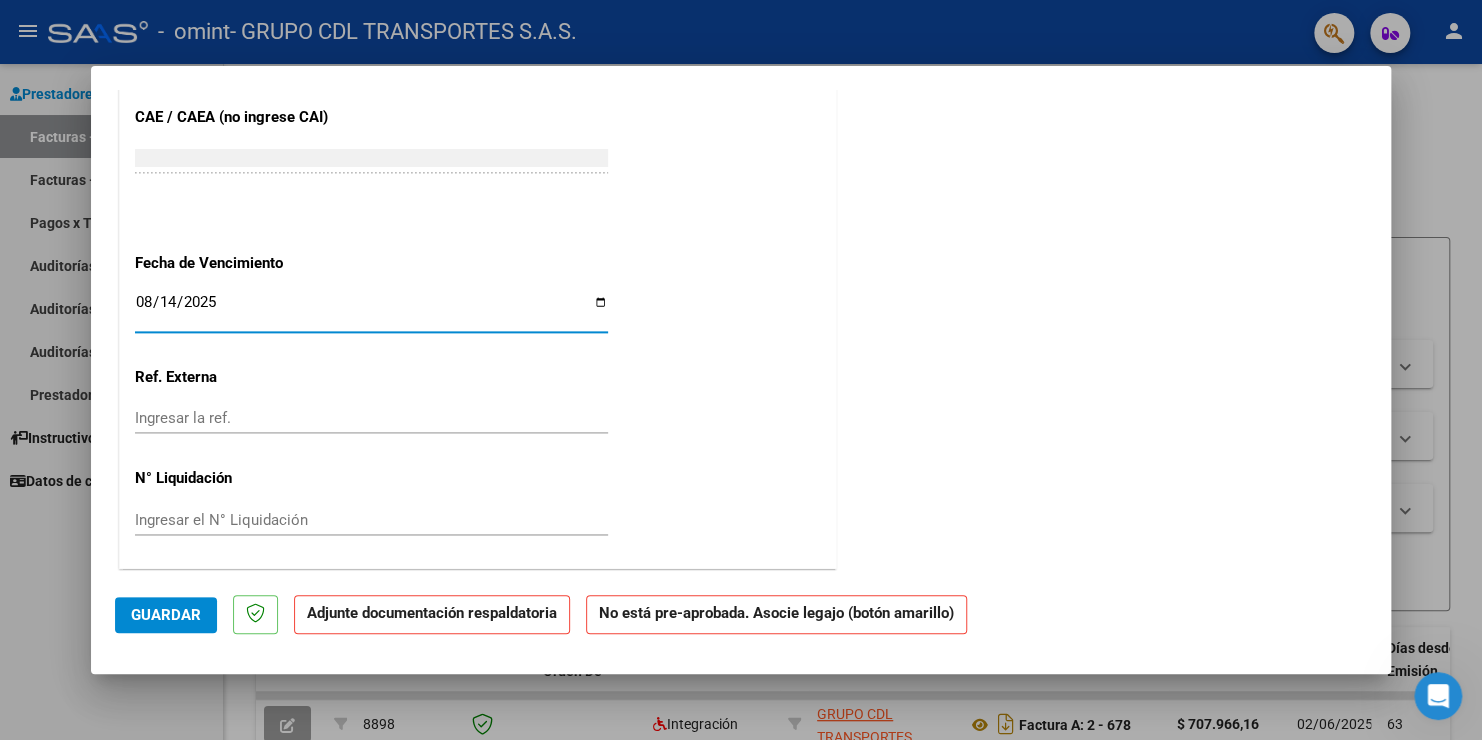 type on "2025-08-14" 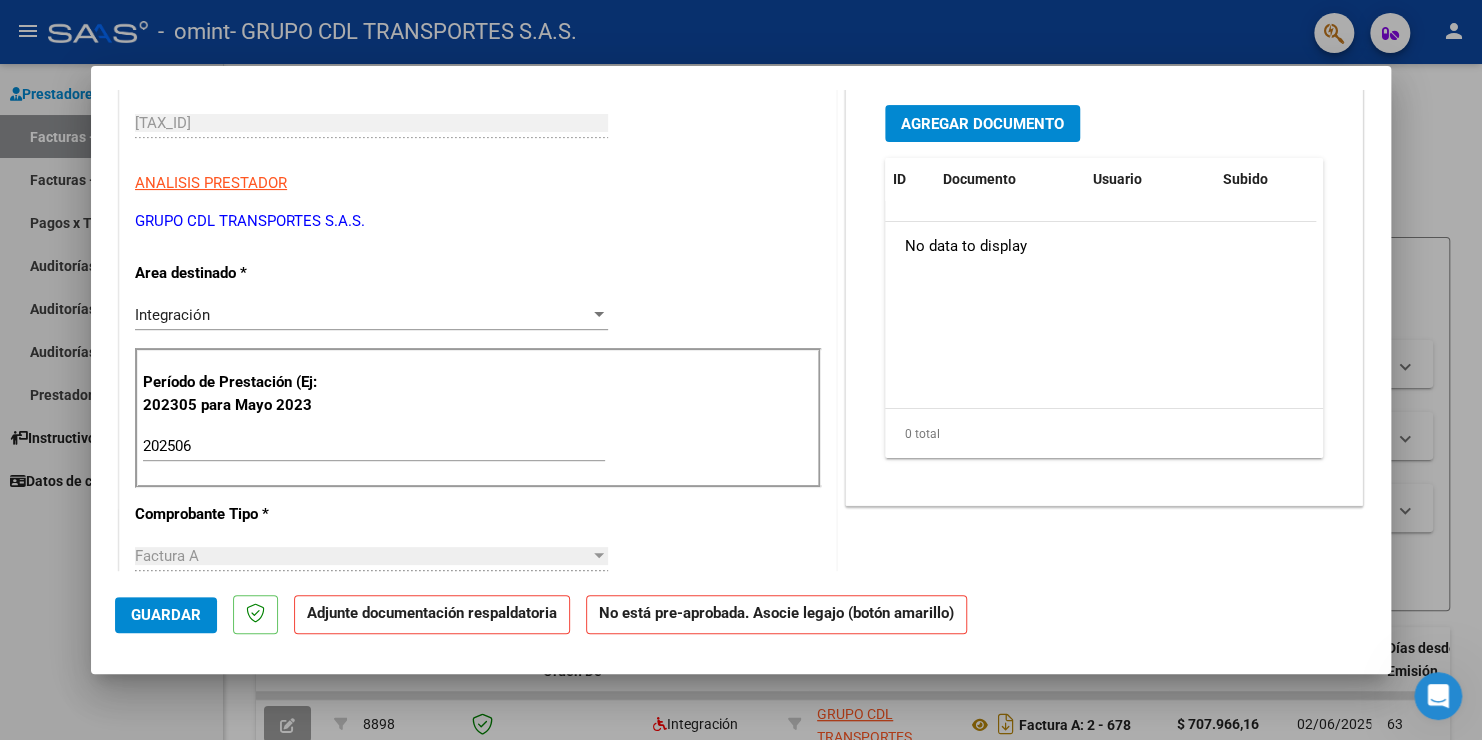 scroll, scrollTop: 281, scrollLeft: 0, axis: vertical 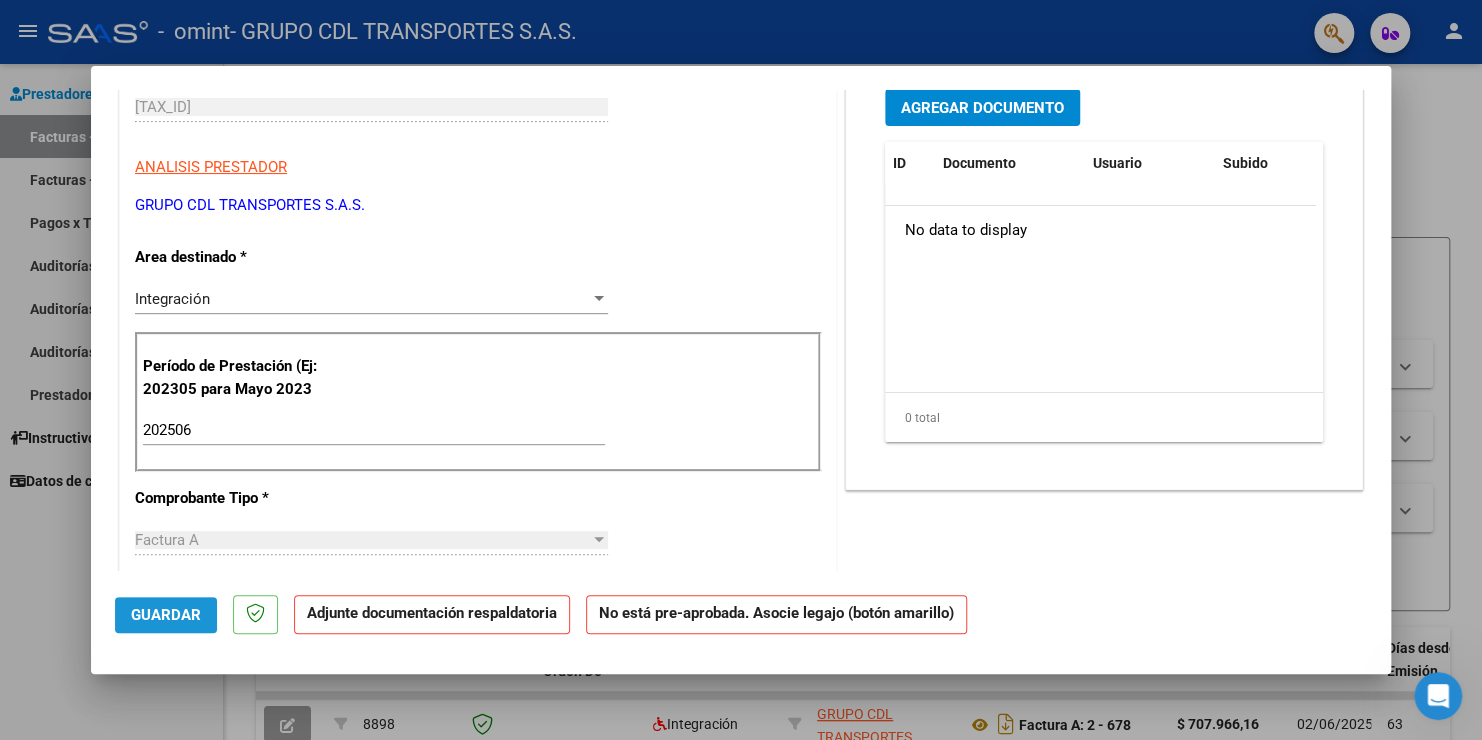 click on "Guardar" 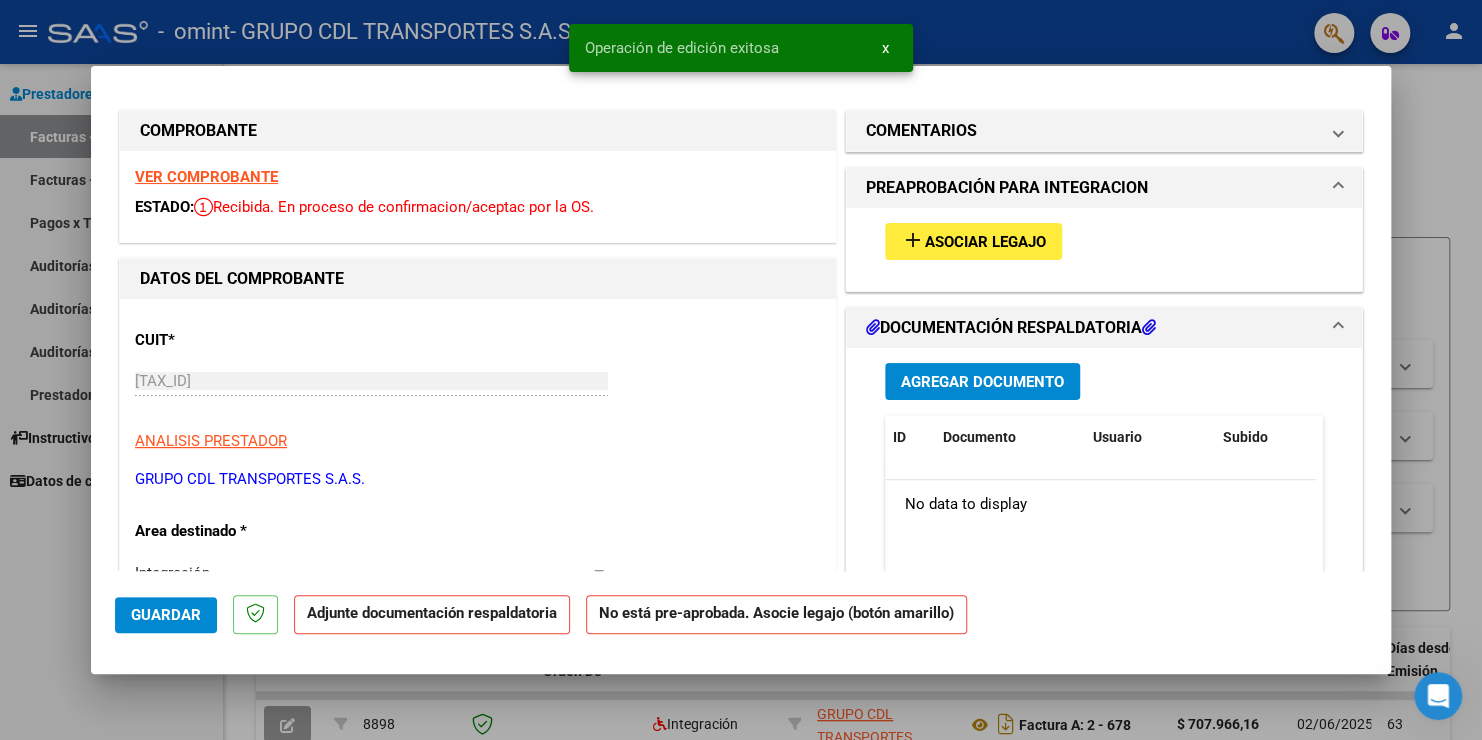 scroll, scrollTop: 0, scrollLeft: 0, axis: both 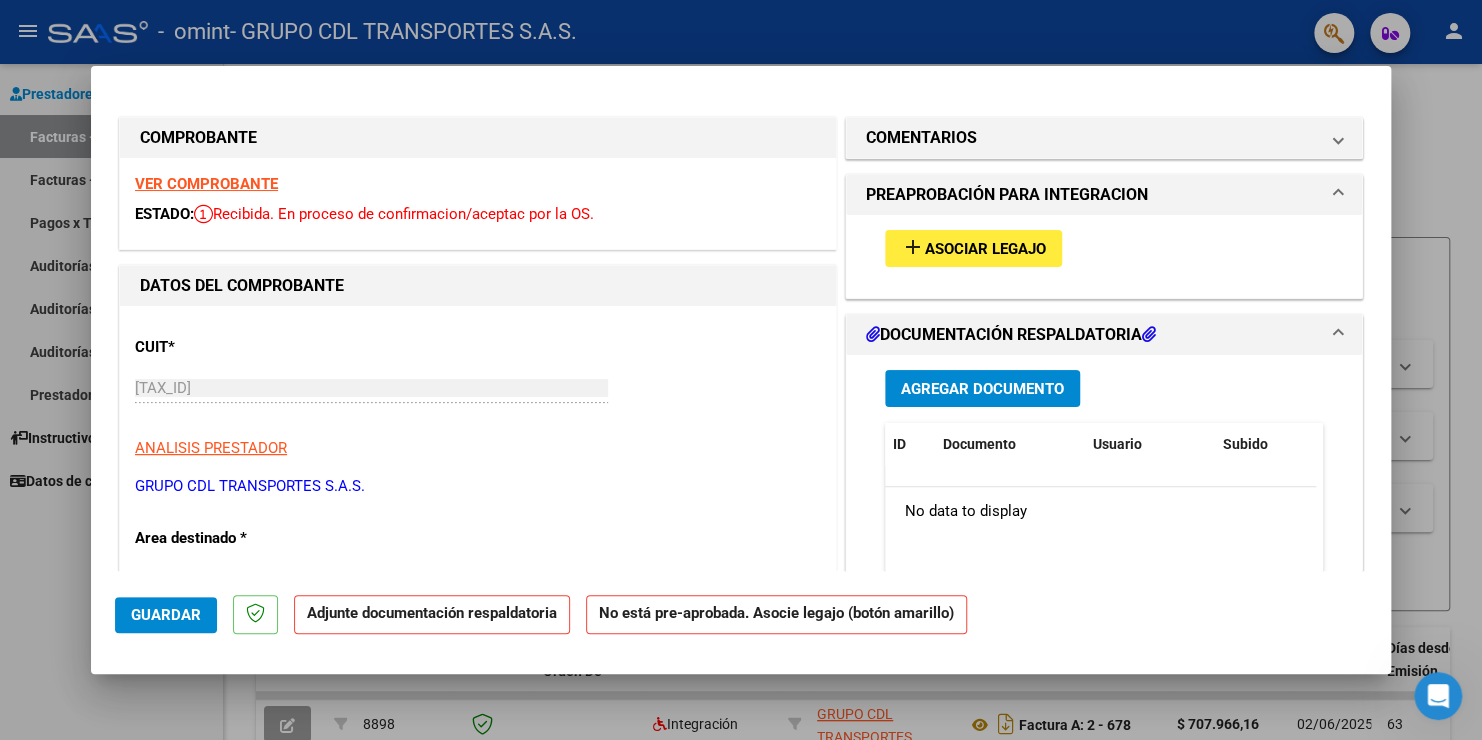 click on "Agregar Documento" at bounding box center (982, 389) 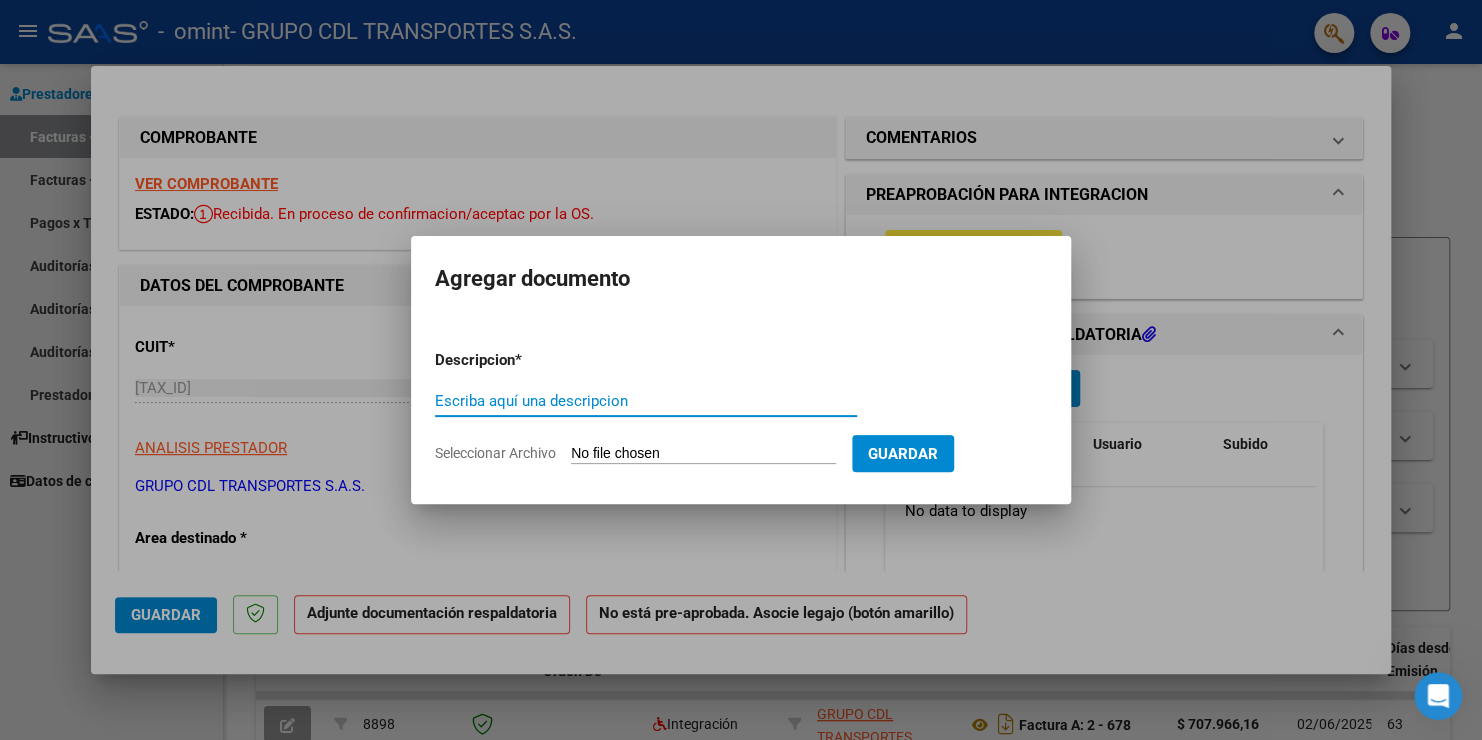 click on "Escriba aquí una descripcion" at bounding box center [646, 401] 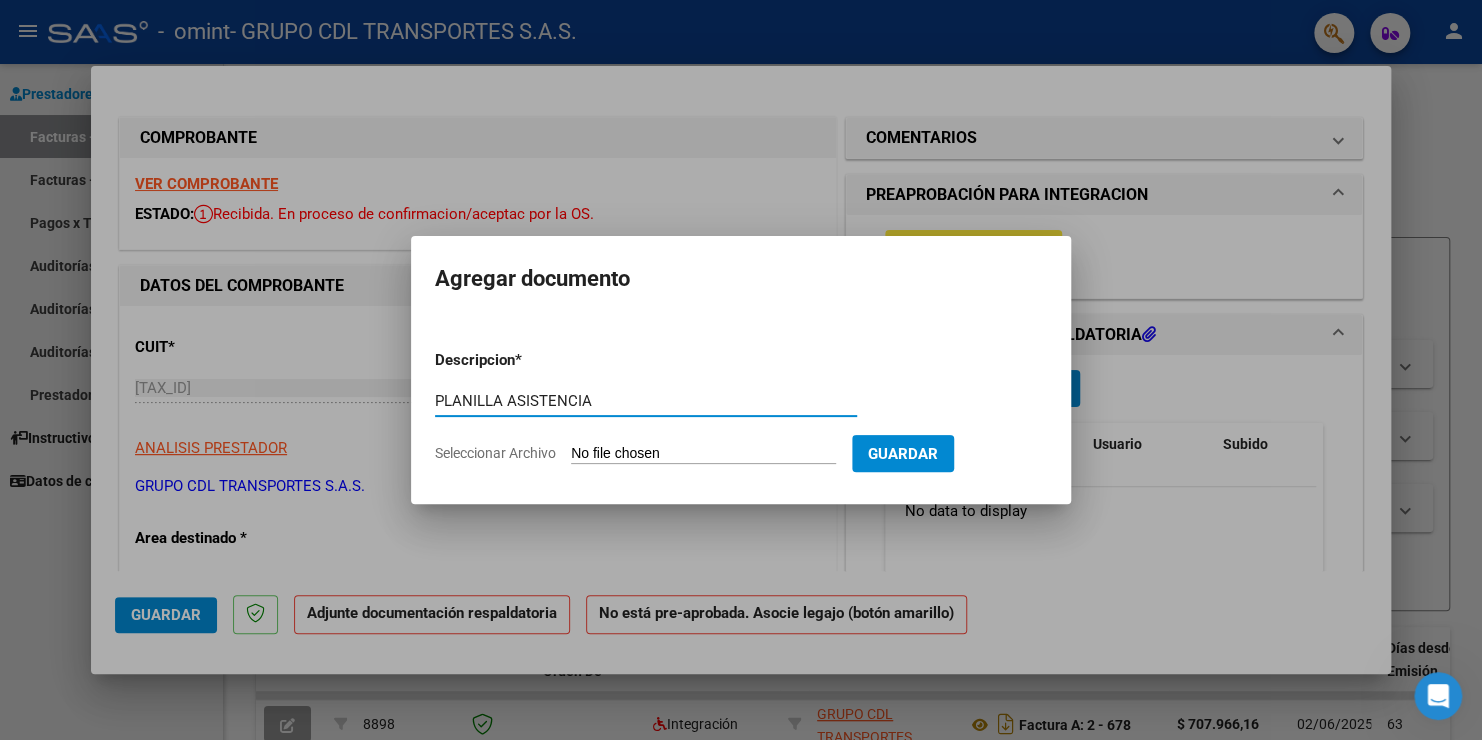 type on "PLANILLA ASISTENCIA" 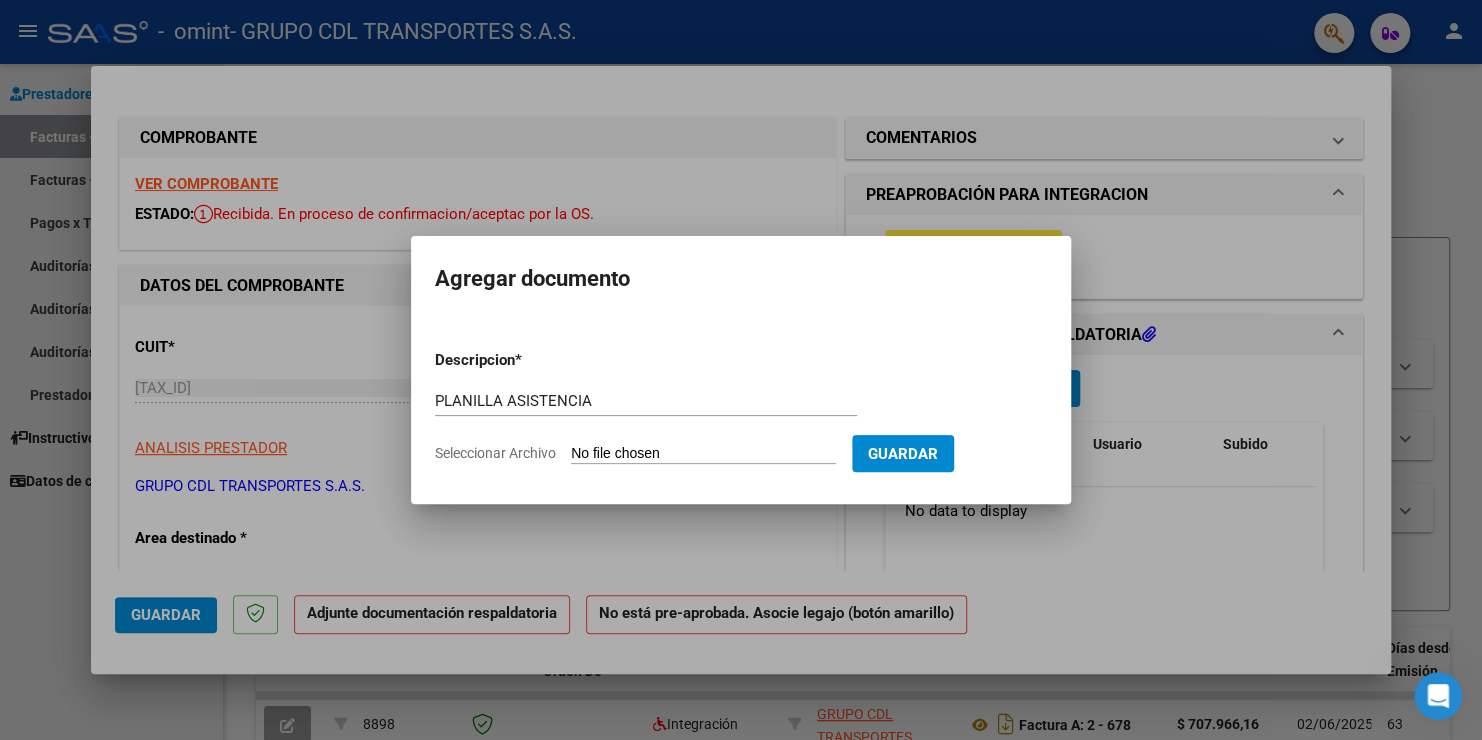 click on "Seleccionar Archivo" at bounding box center (703, 454) 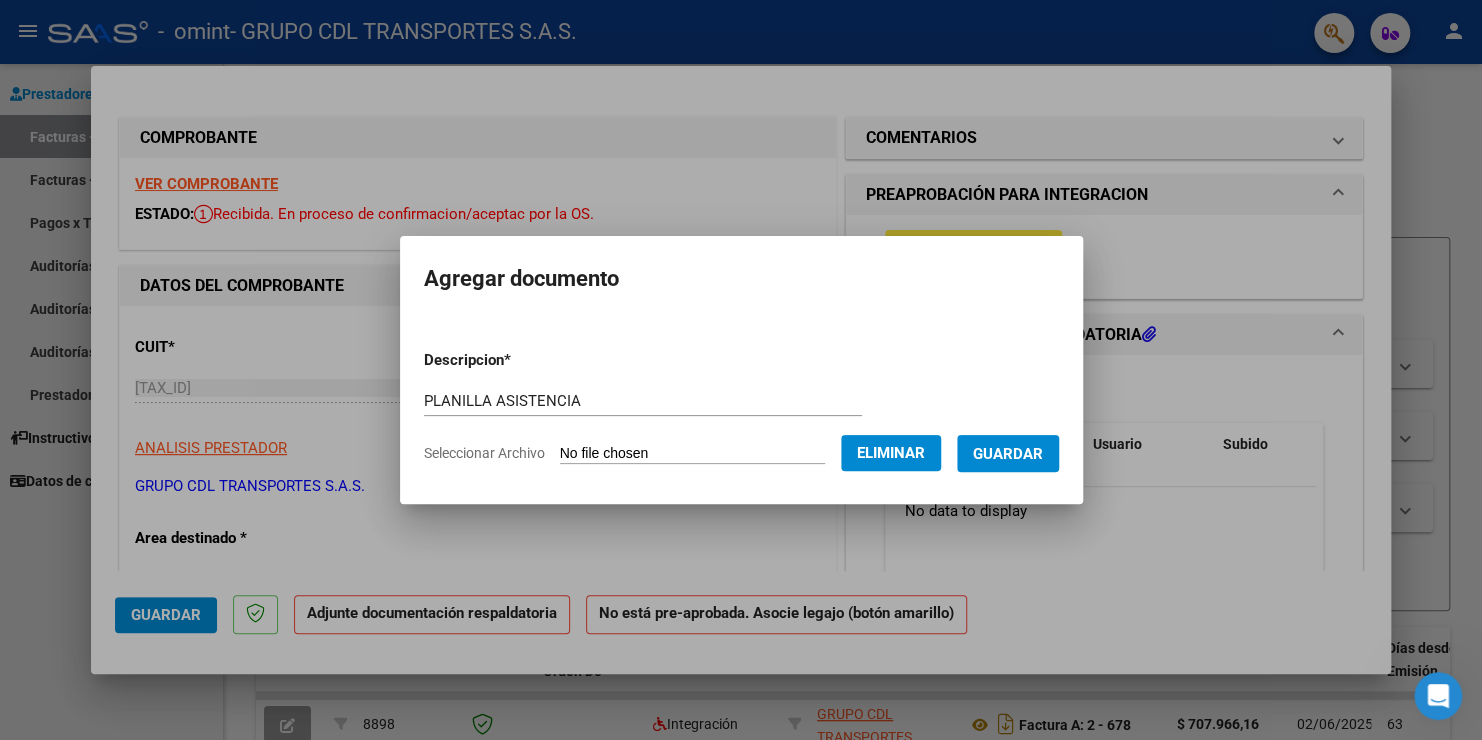 click on "Guardar" at bounding box center (1008, 454) 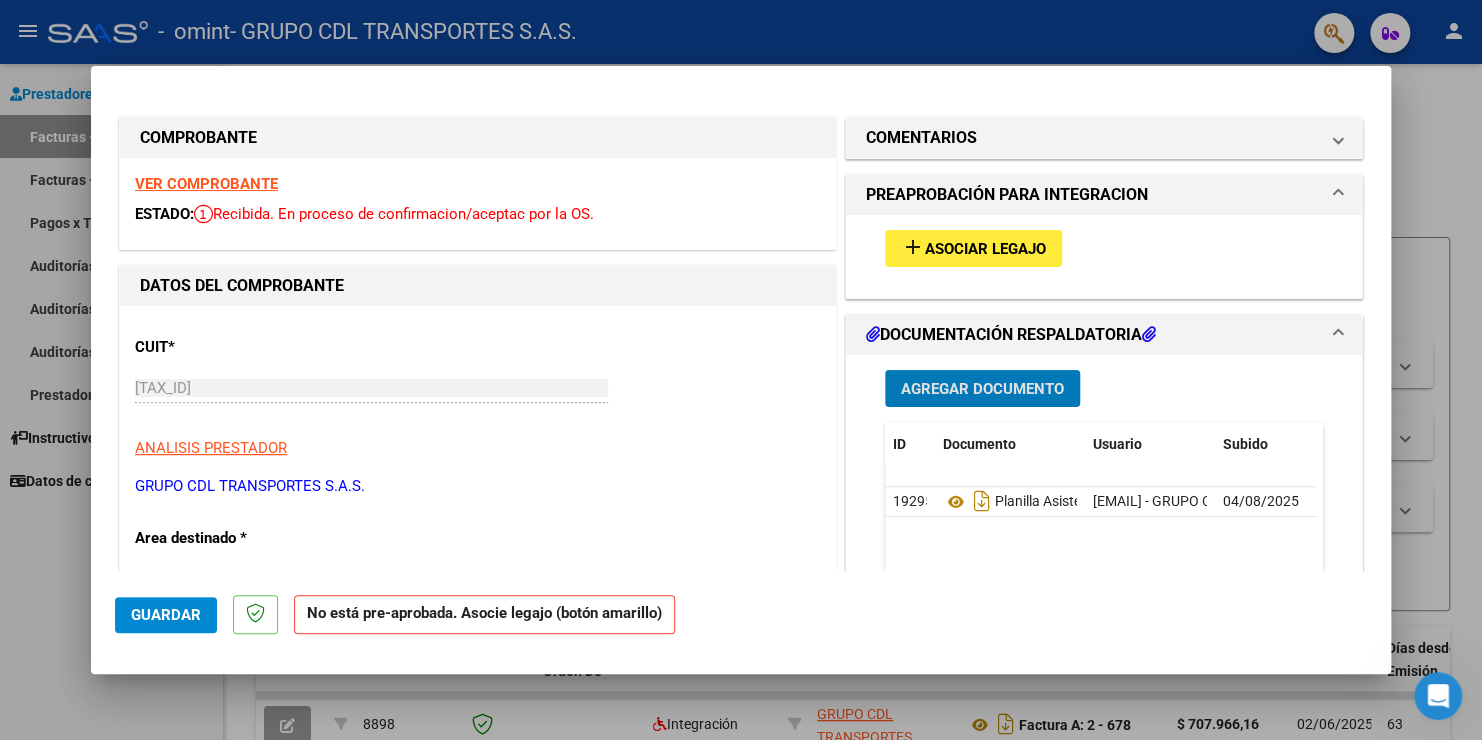 click on "Asociar Legajo" at bounding box center [985, 249] 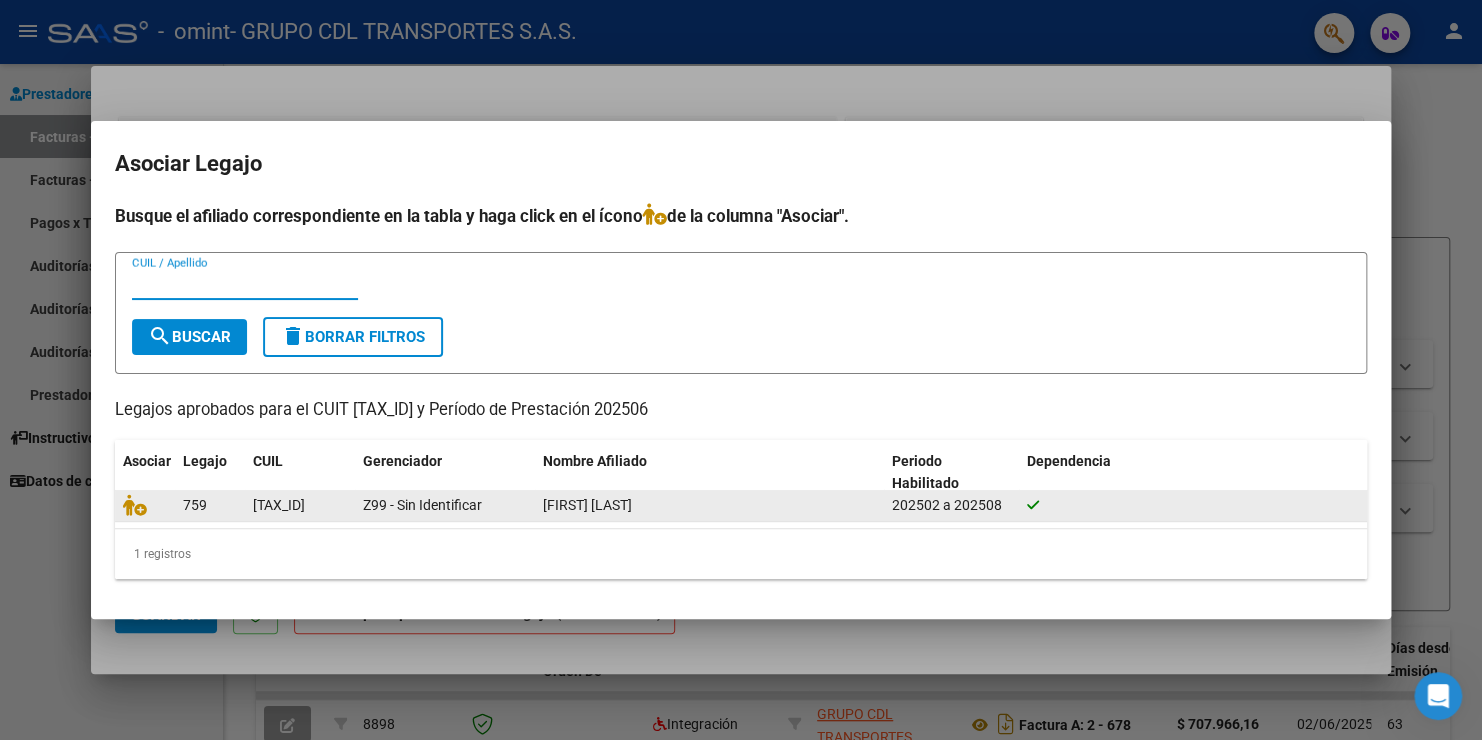 click on "[TAX_ID]" 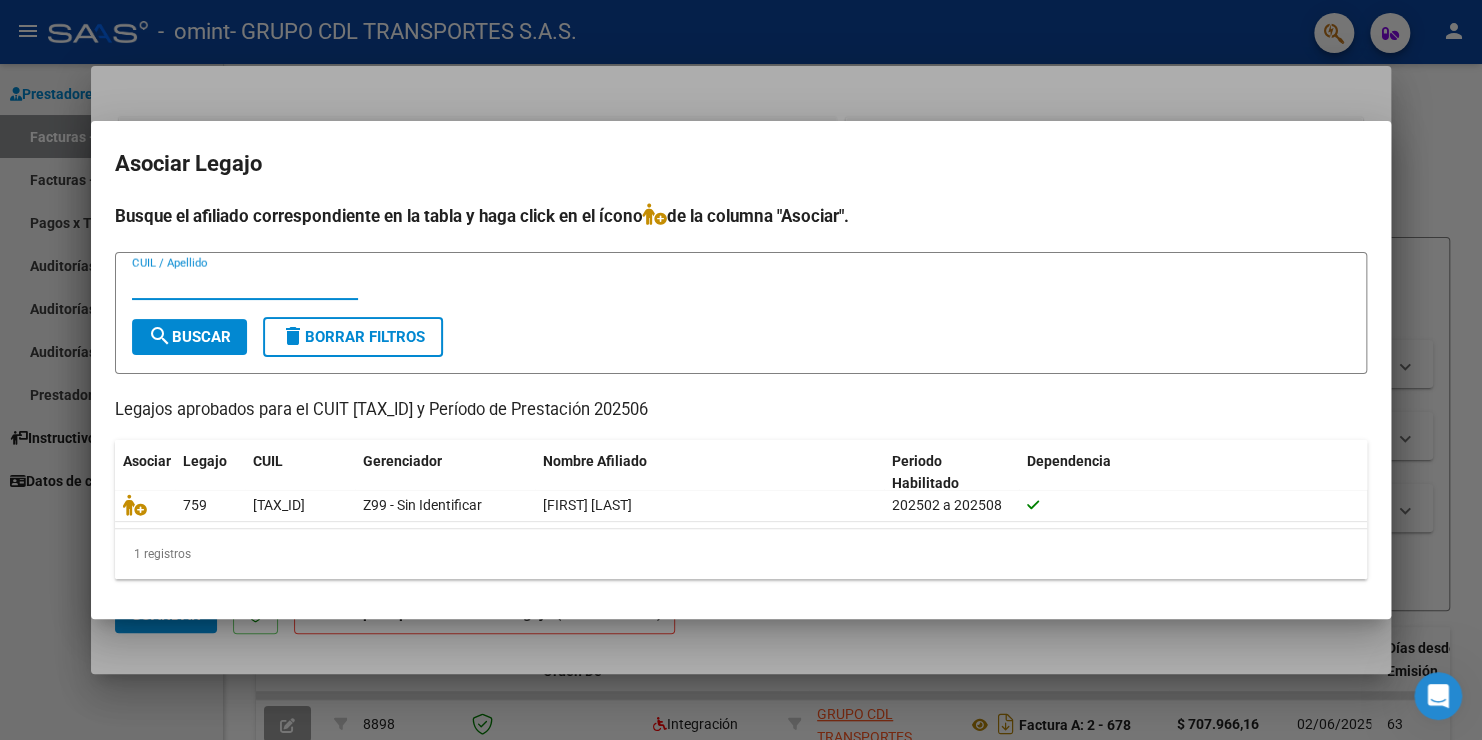 click on "CUIL / Apellido" at bounding box center [245, 284] 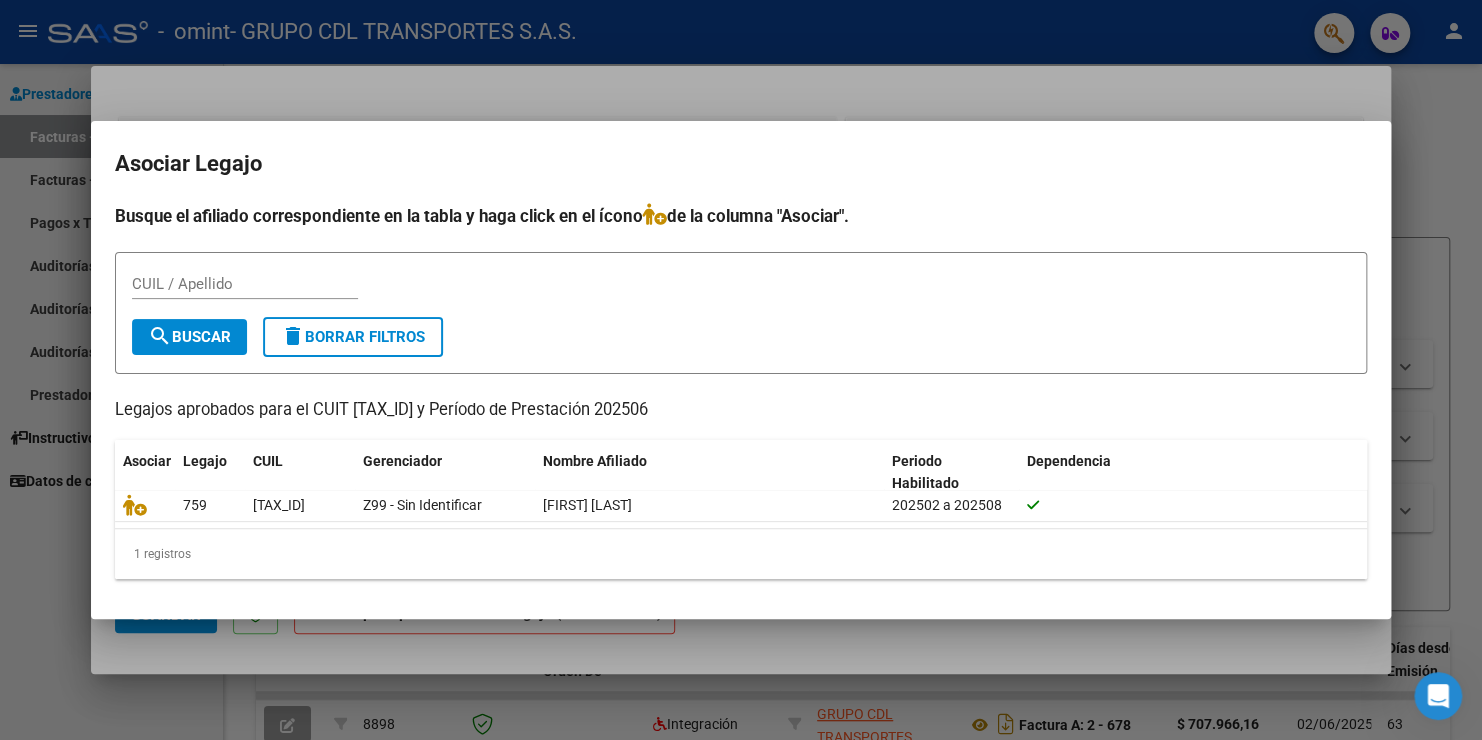 click on "CUIL / Apellido" at bounding box center (245, 284) 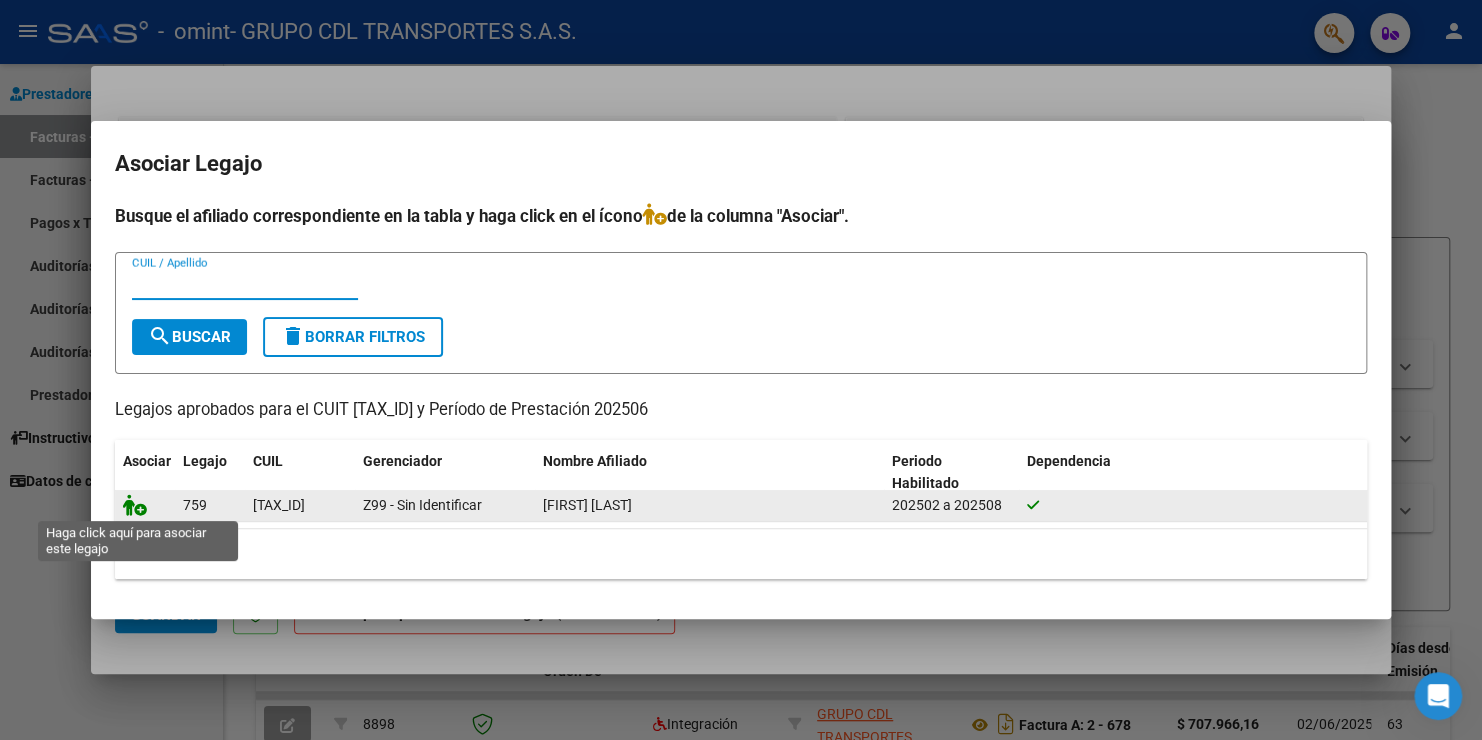 click 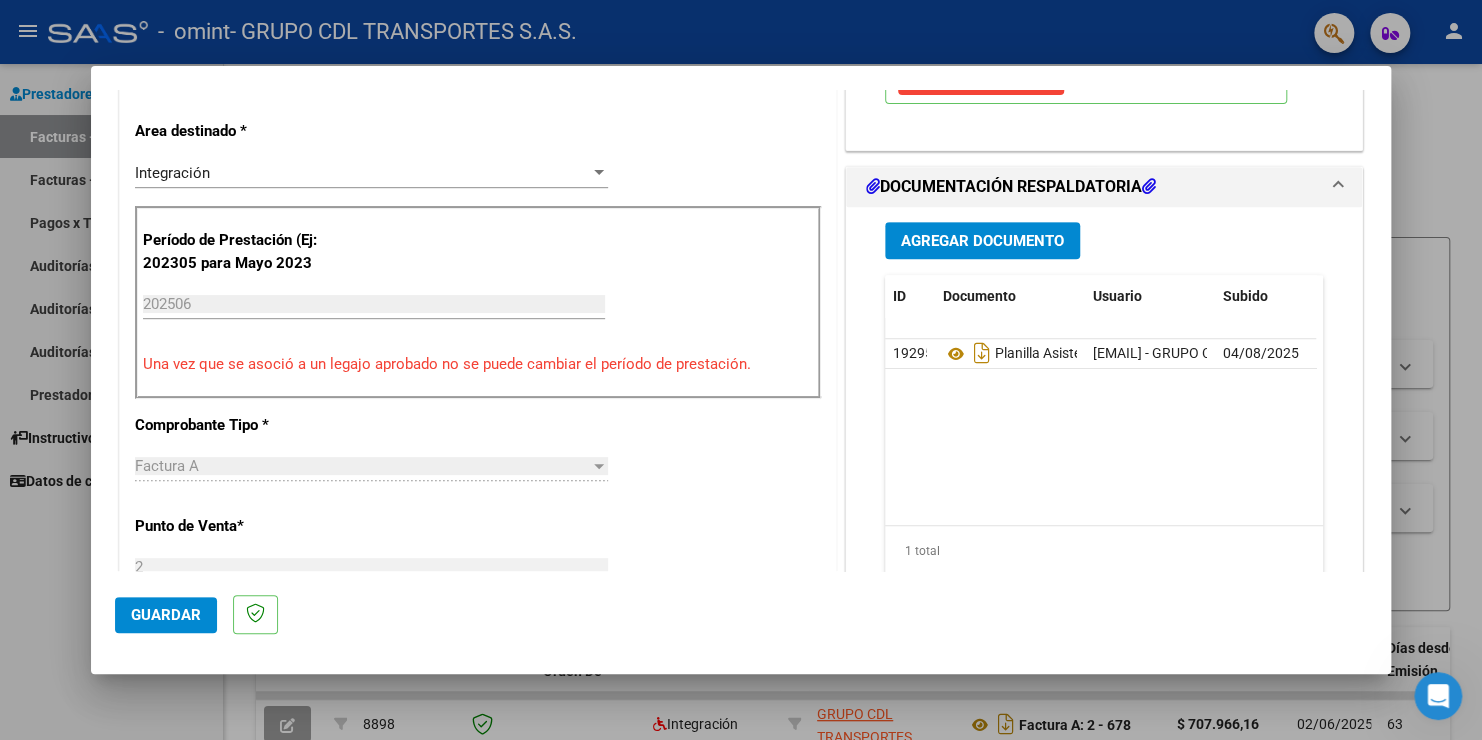scroll, scrollTop: 100, scrollLeft: 0, axis: vertical 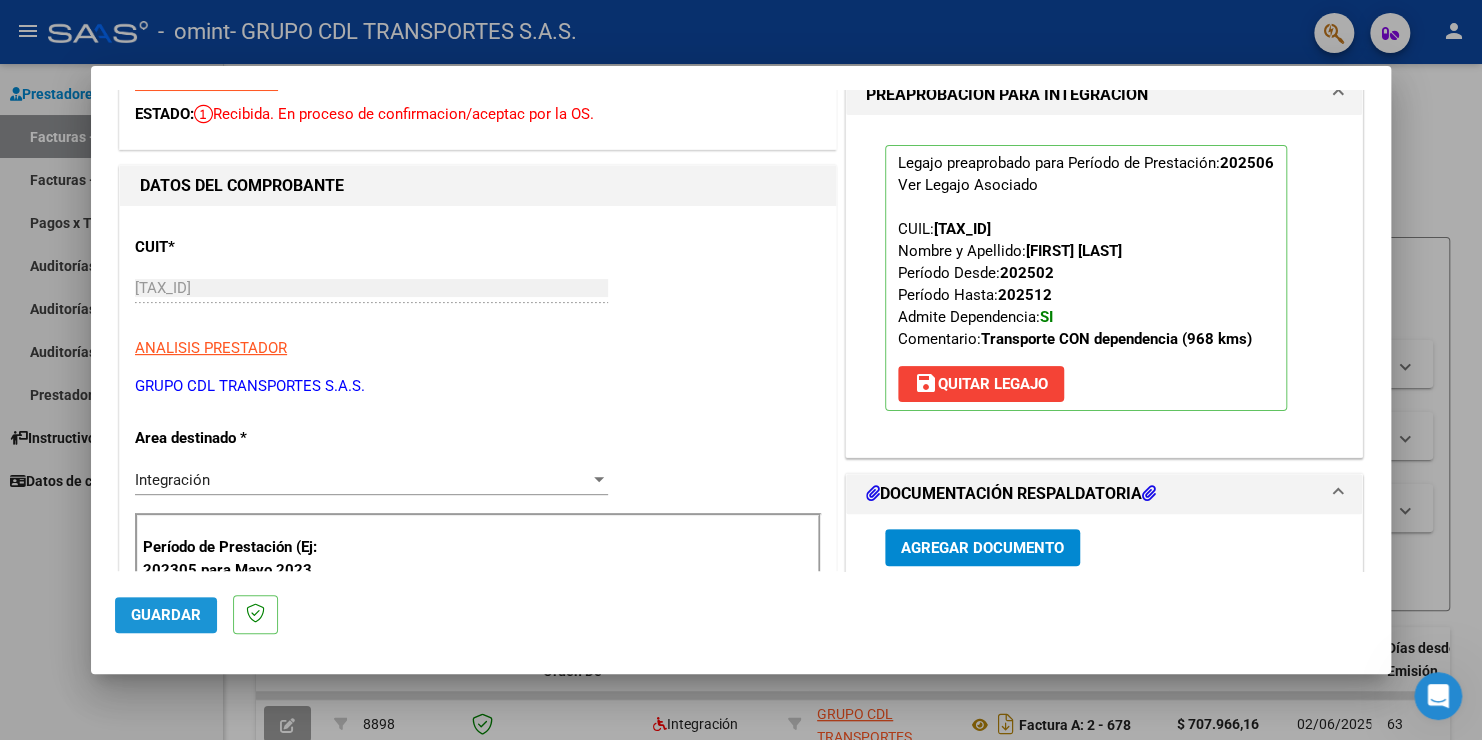 click on "Guardar" 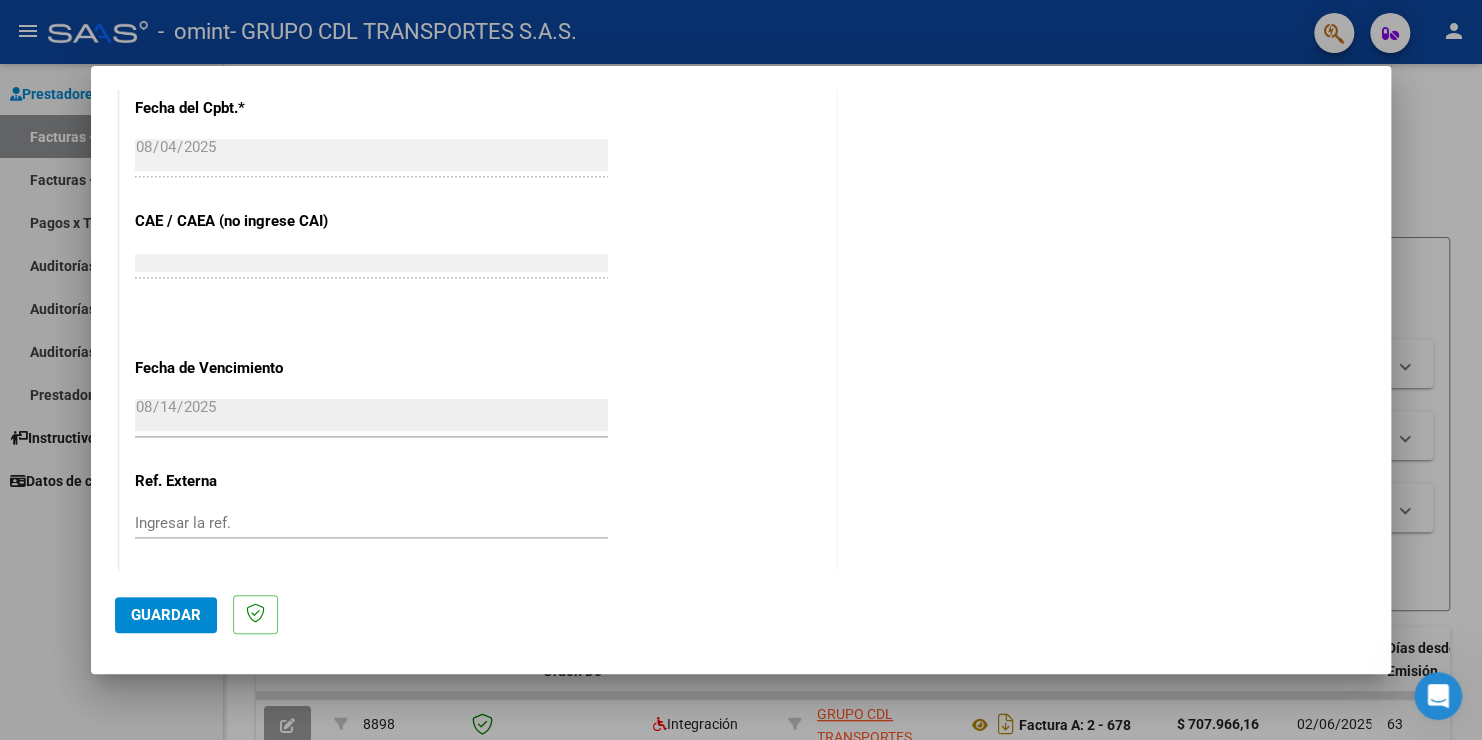 scroll, scrollTop: 1233, scrollLeft: 0, axis: vertical 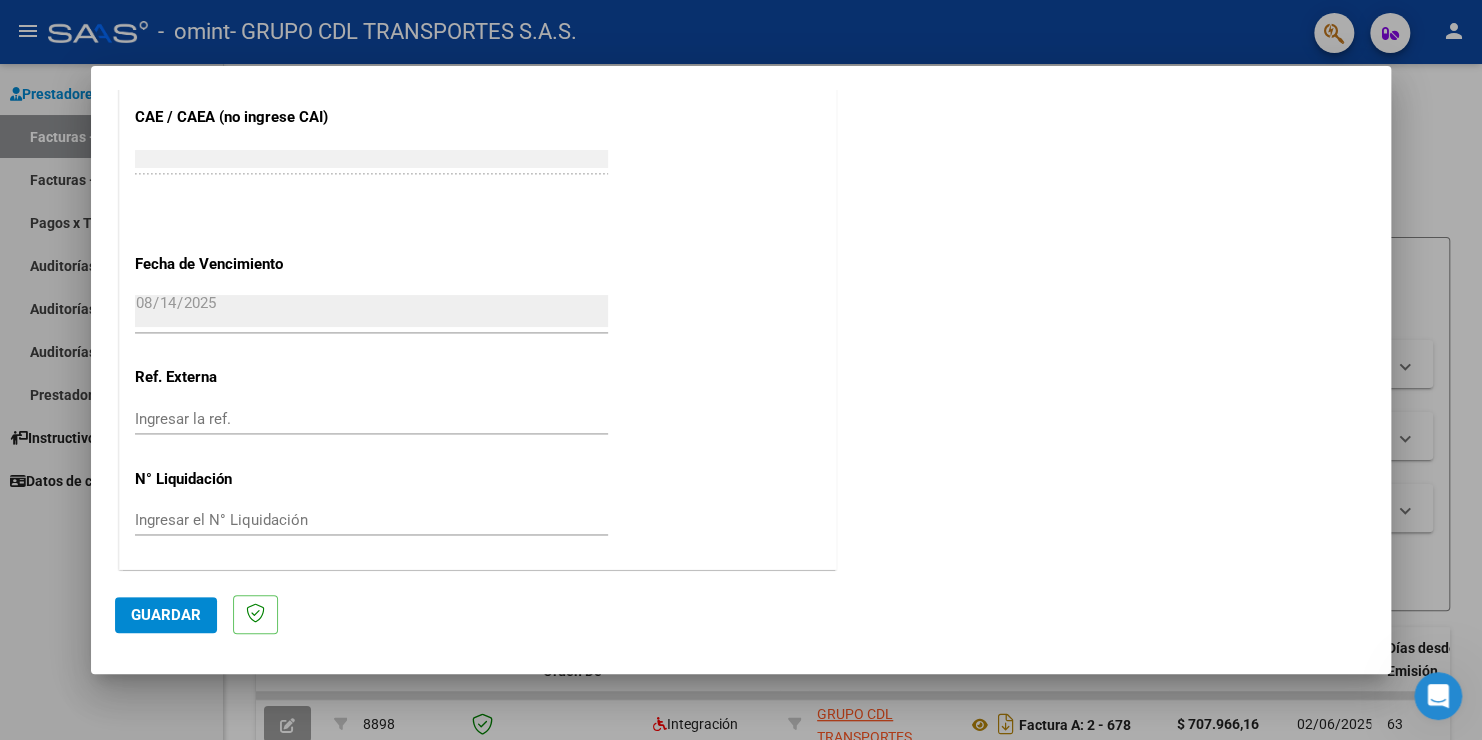 click at bounding box center (741, 370) 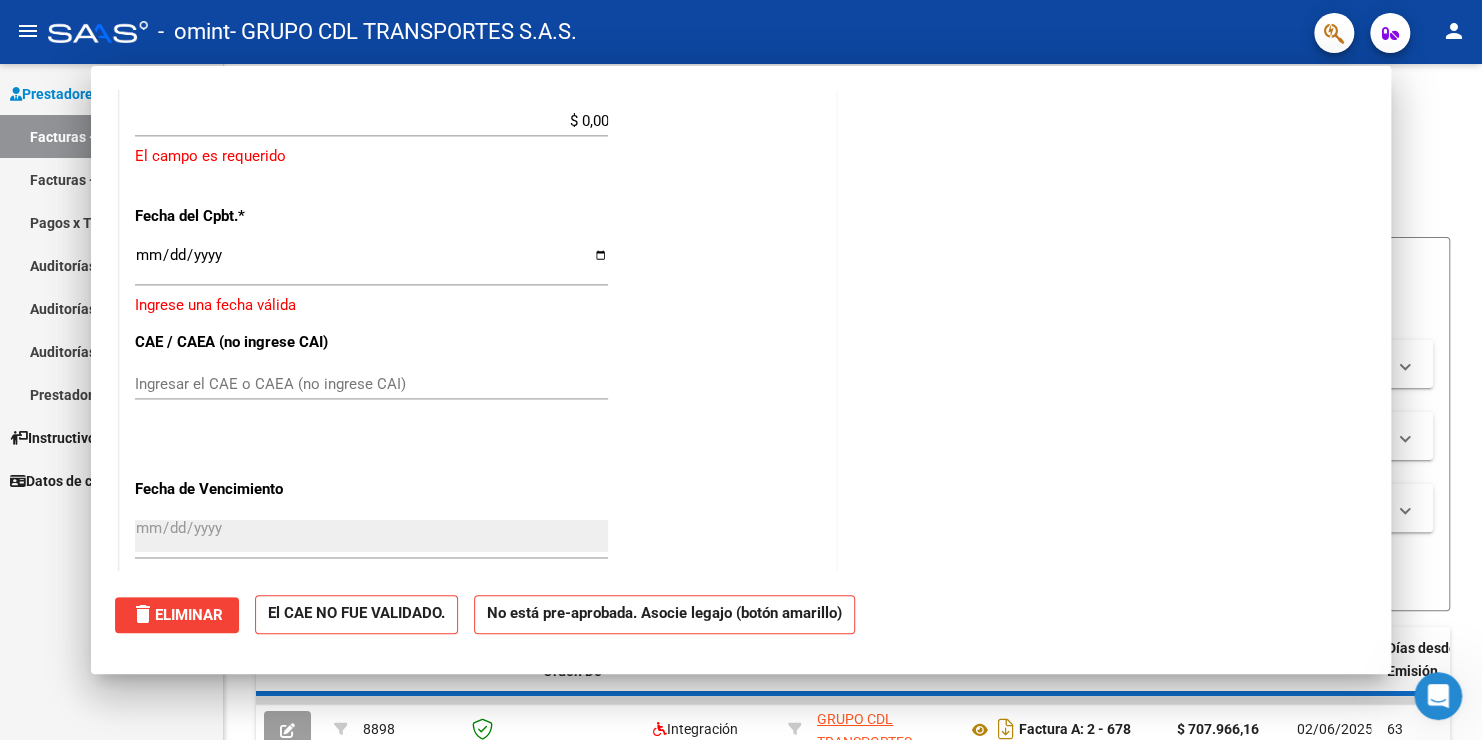 scroll, scrollTop: 1458, scrollLeft: 0, axis: vertical 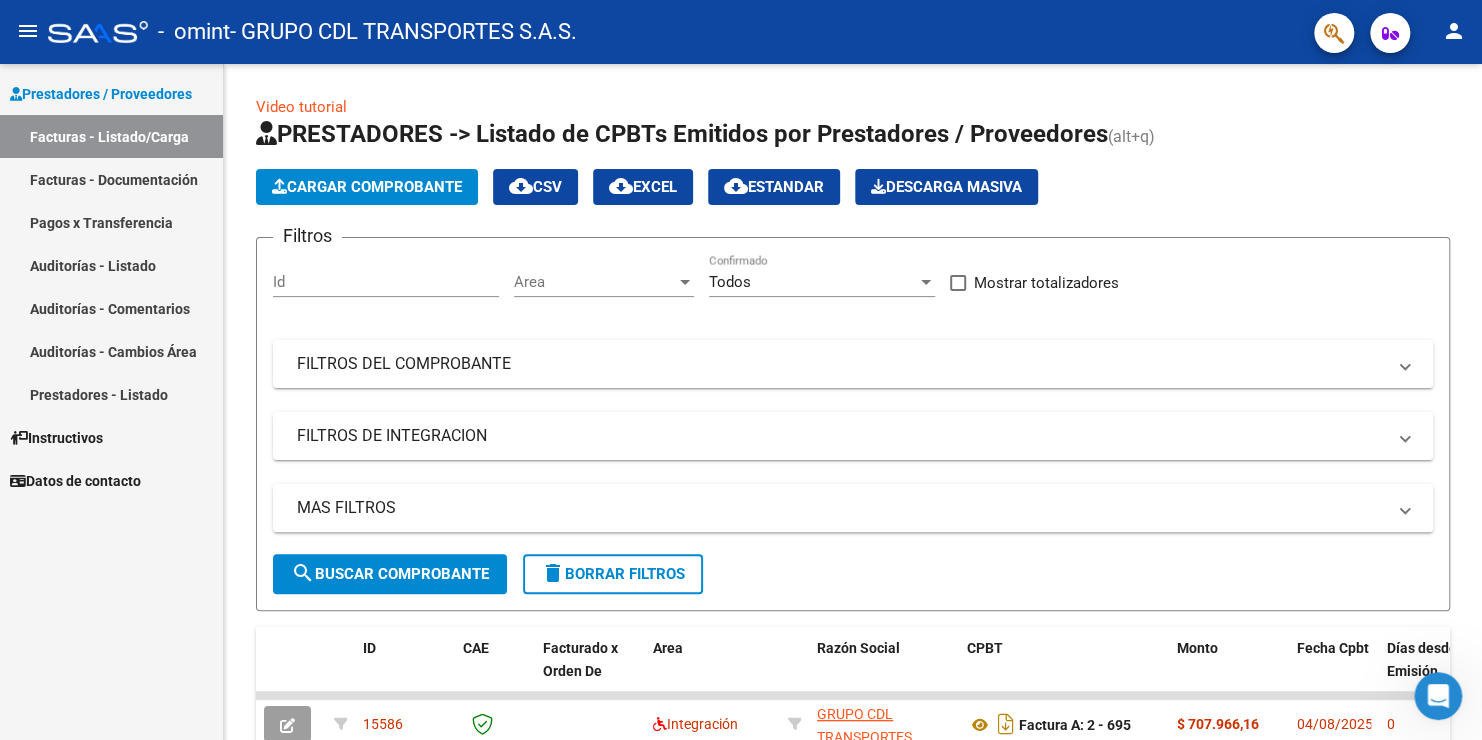 click on "Facturas - Documentación" at bounding box center [111, 179] 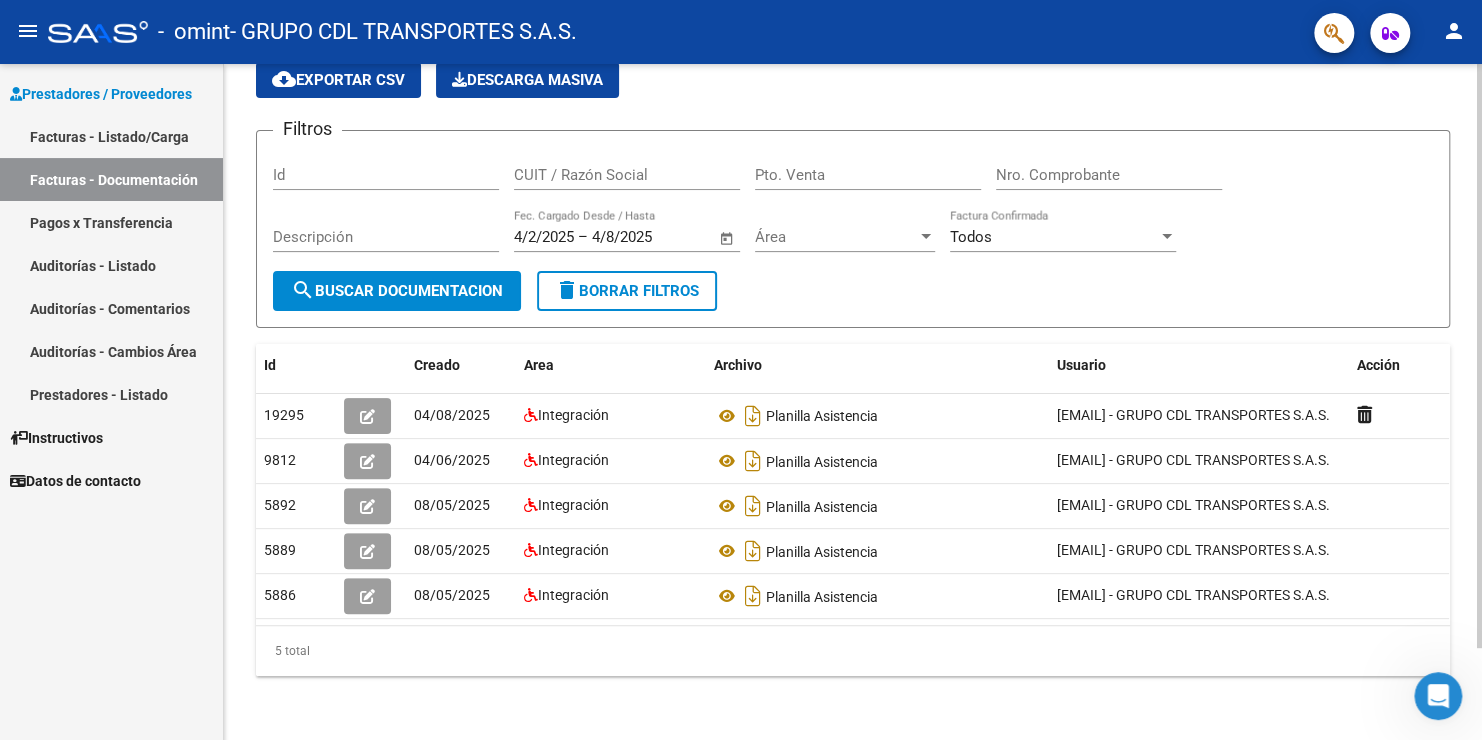 scroll, scrollTop: 107, scrollLeft: 0, axis: vertical 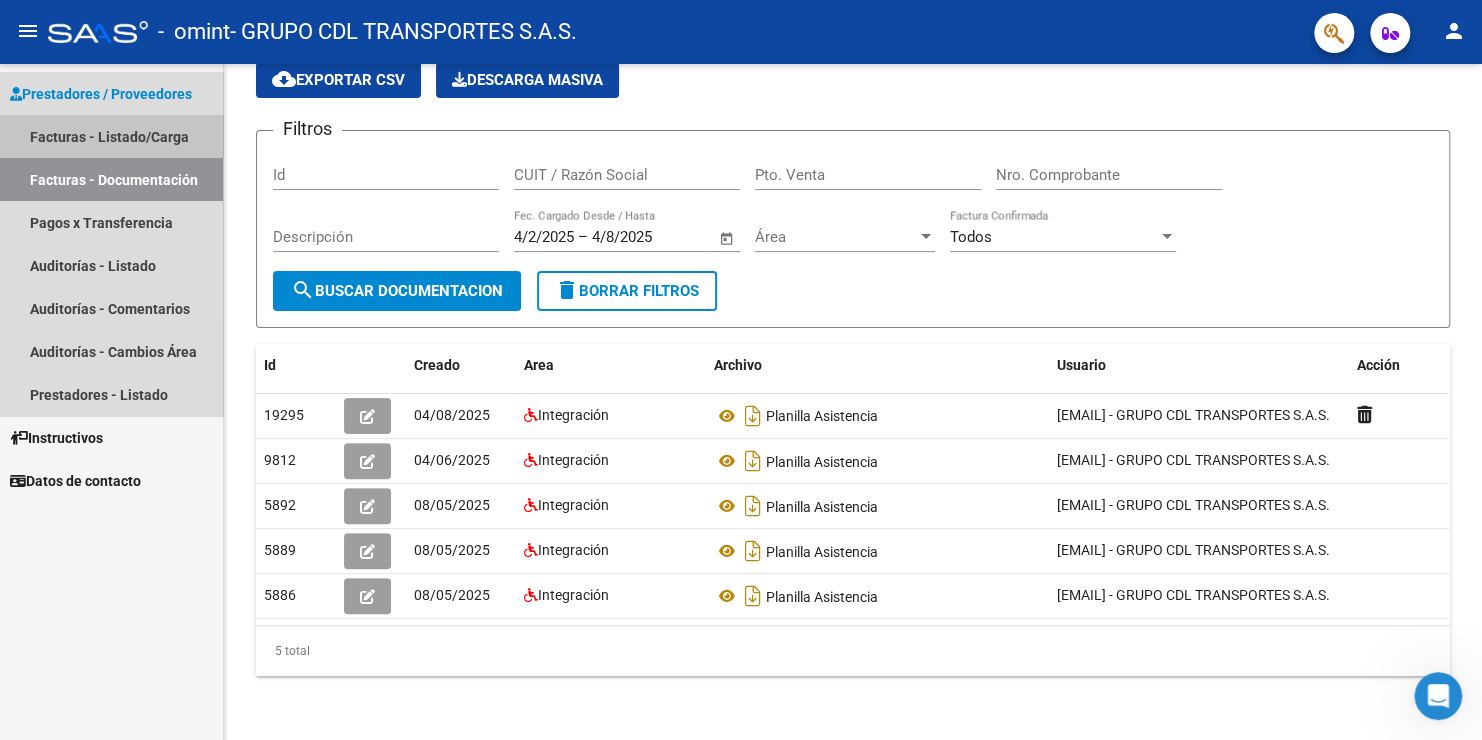 click on "Facturas - Listado/Carga" at bounding box center [111, 136] 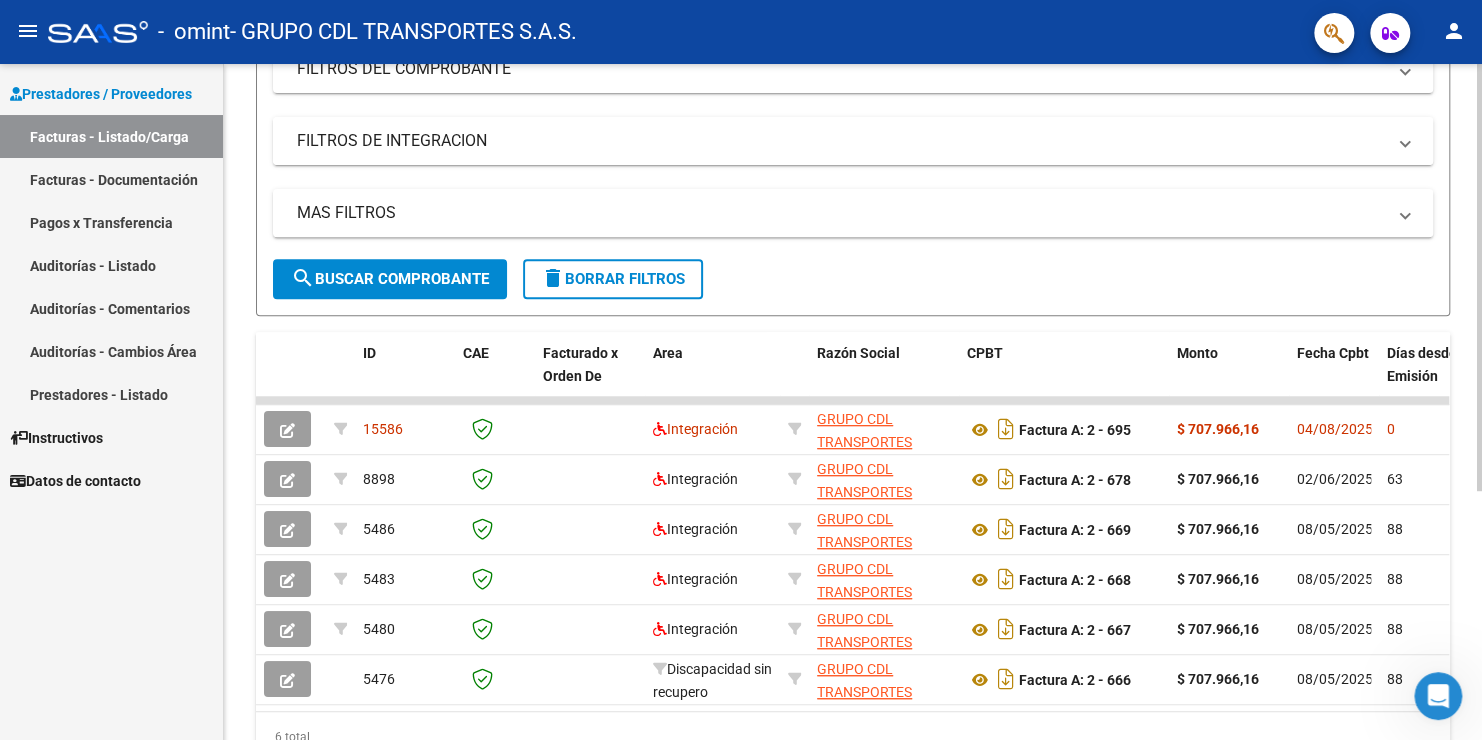 scroll, scrollTop: 293, scrollLeft: 0, axis: vertical 